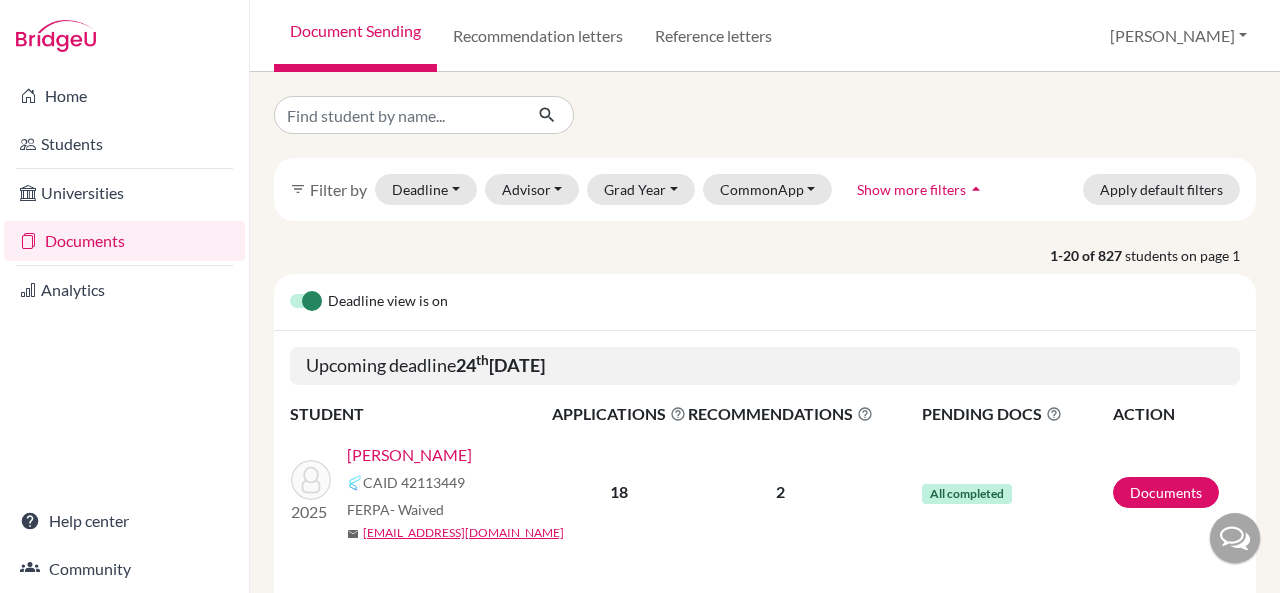 scroll, scrollTop: 0, scrollLeft: 0, axis: both 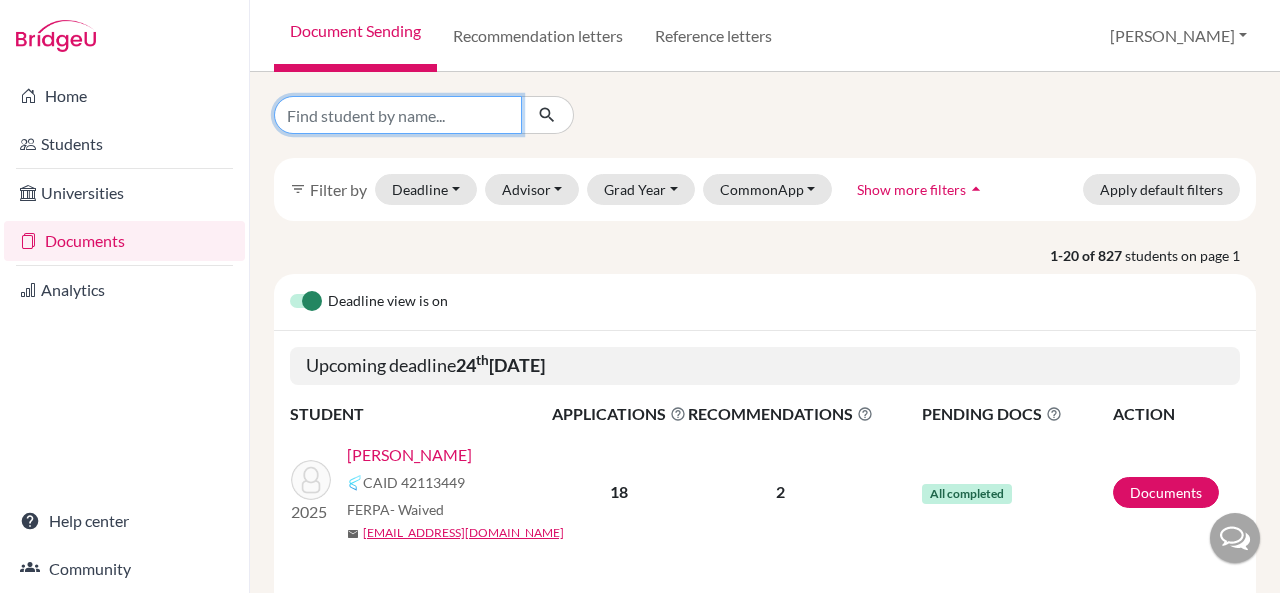 click at bounding box center (398, 115) 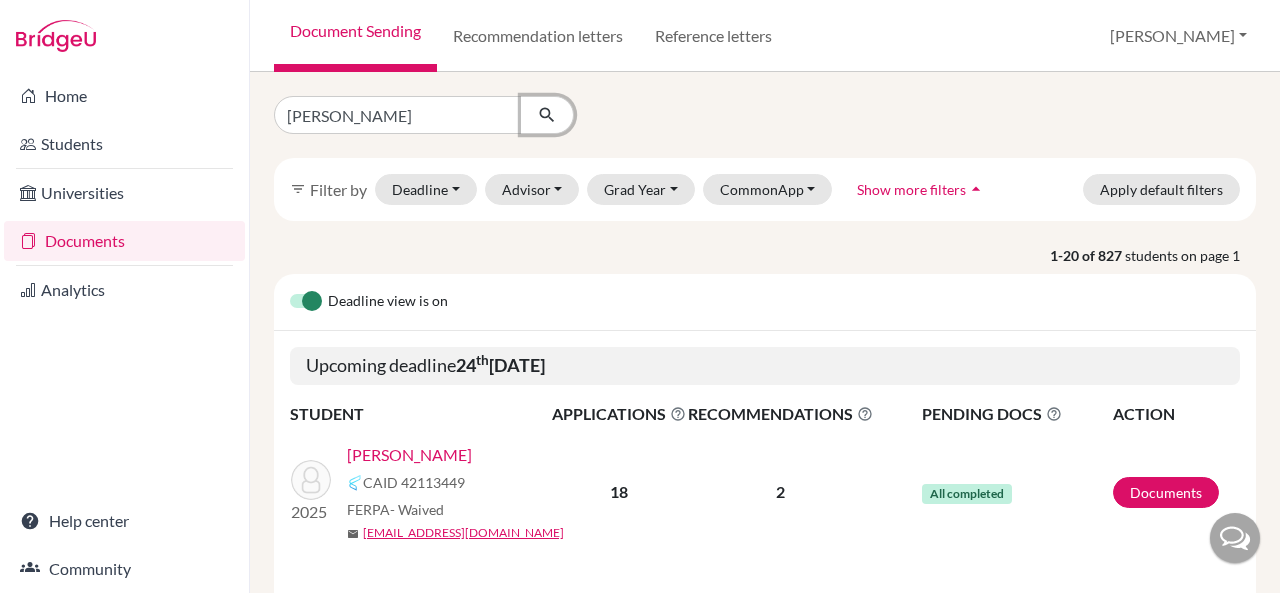 click at bounding box center [547, 115] 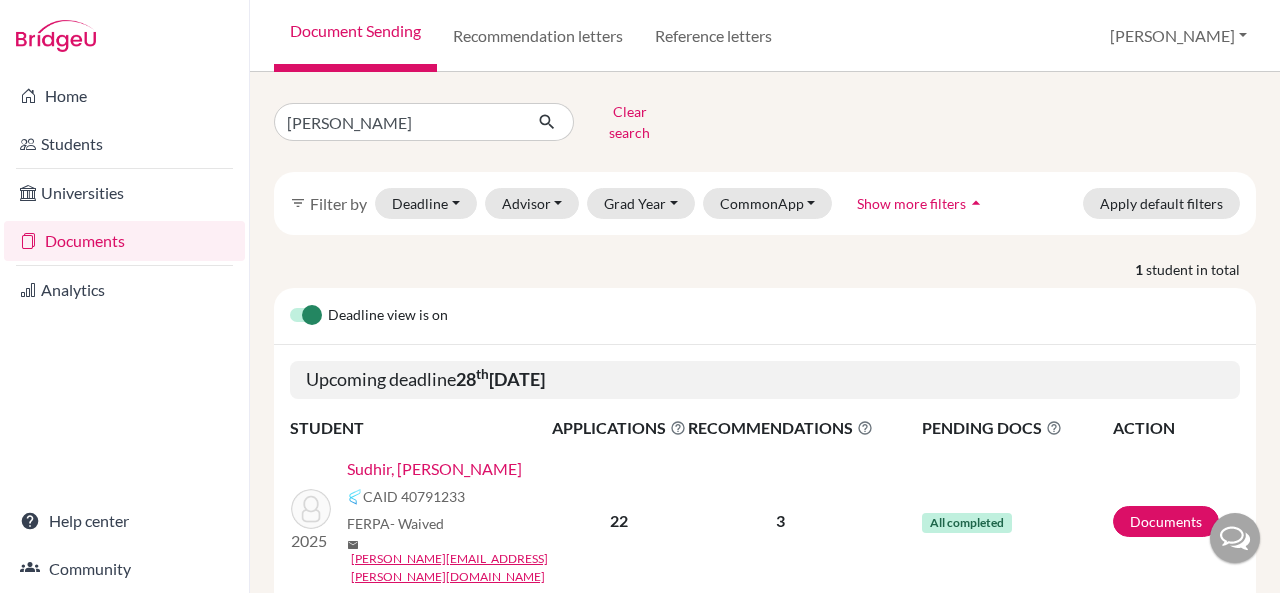 click on "Sudhir, [PERSON_NAME]" at bounding box center (434, 469) 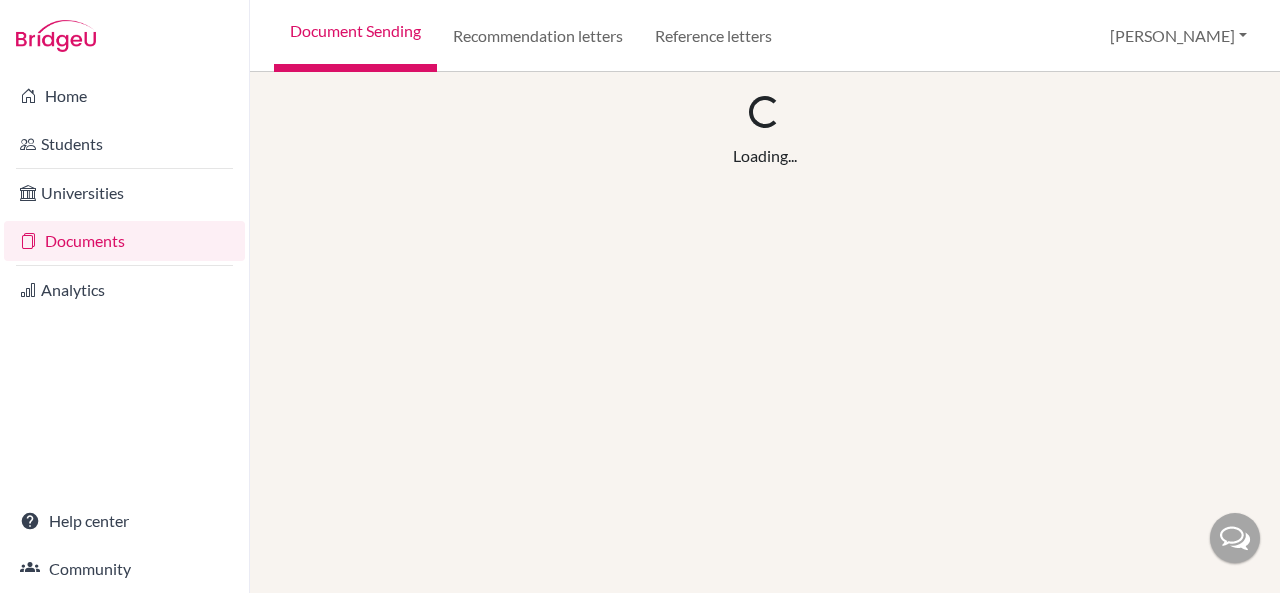 scroll, scrollTop: 0, scrollLeft: 0, axis: both 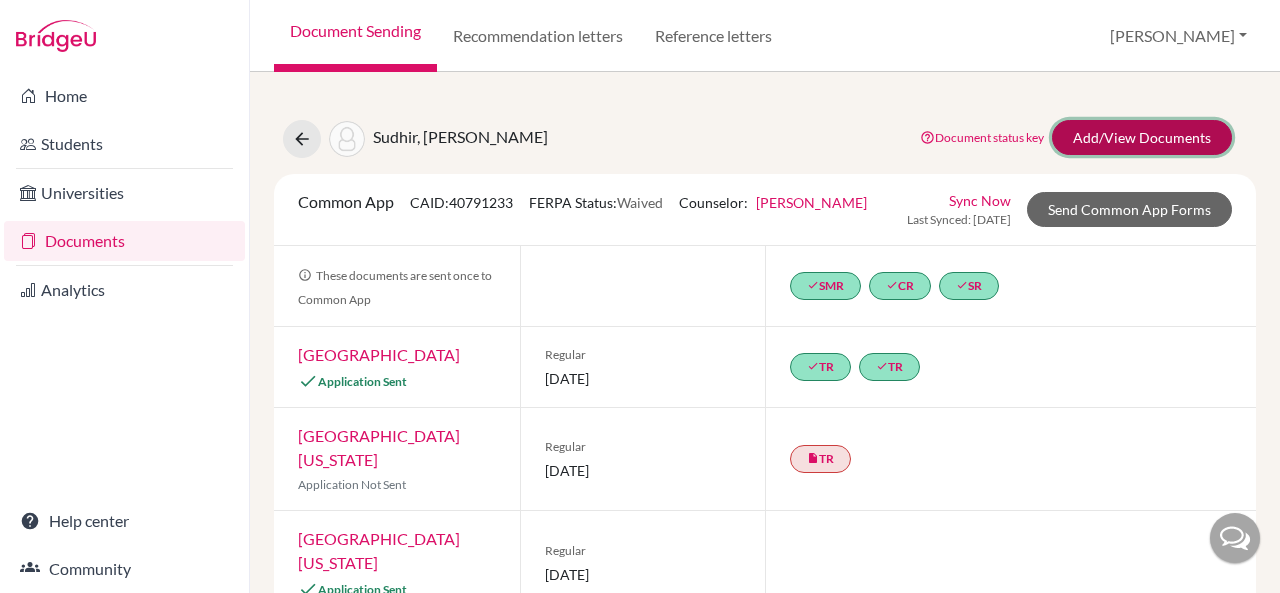 click on "Add/View Documents" at bounding box center (1142, 137) 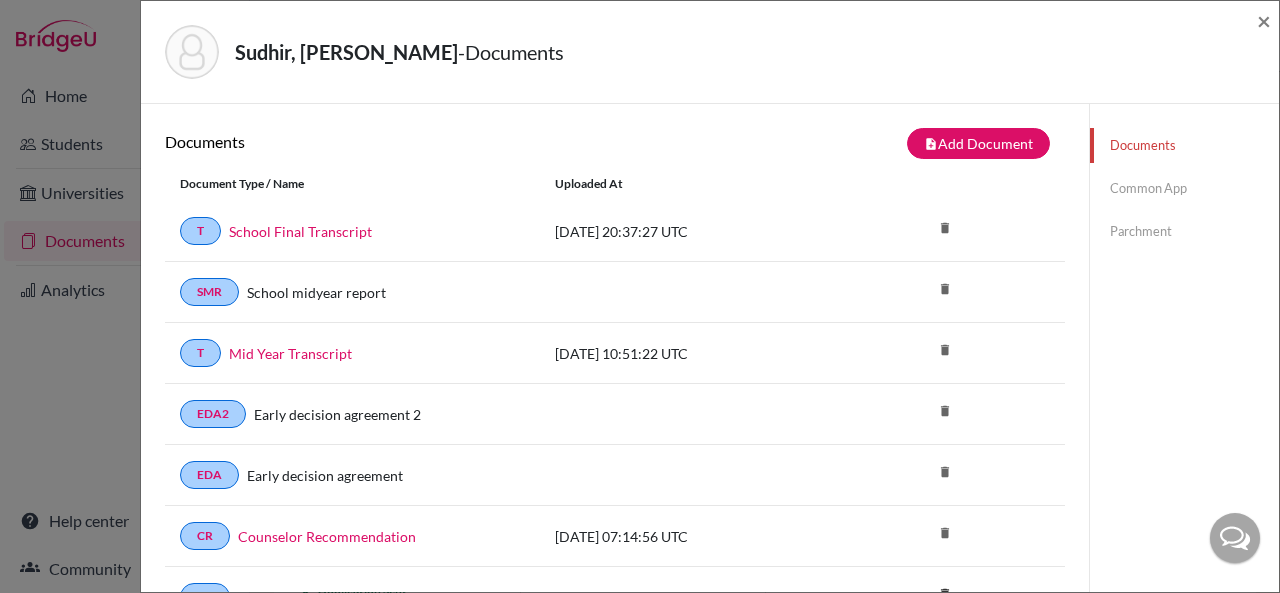 click on "Parchment" 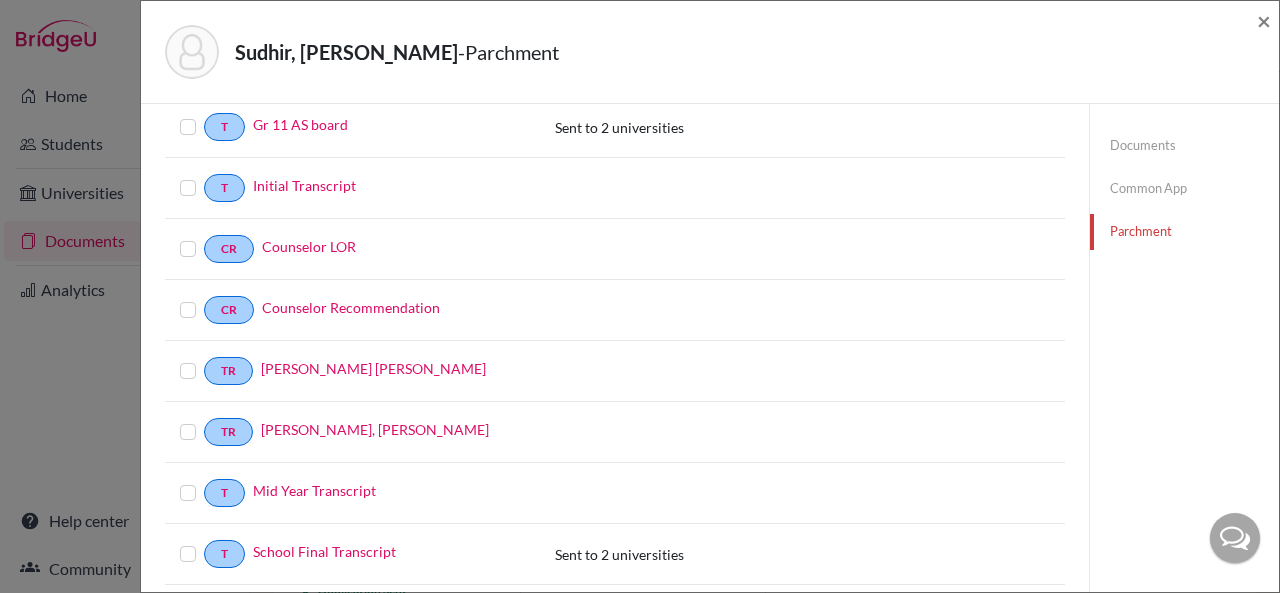 scroll, scrollTop: 353, scrollLeft: 0, axis: vertical 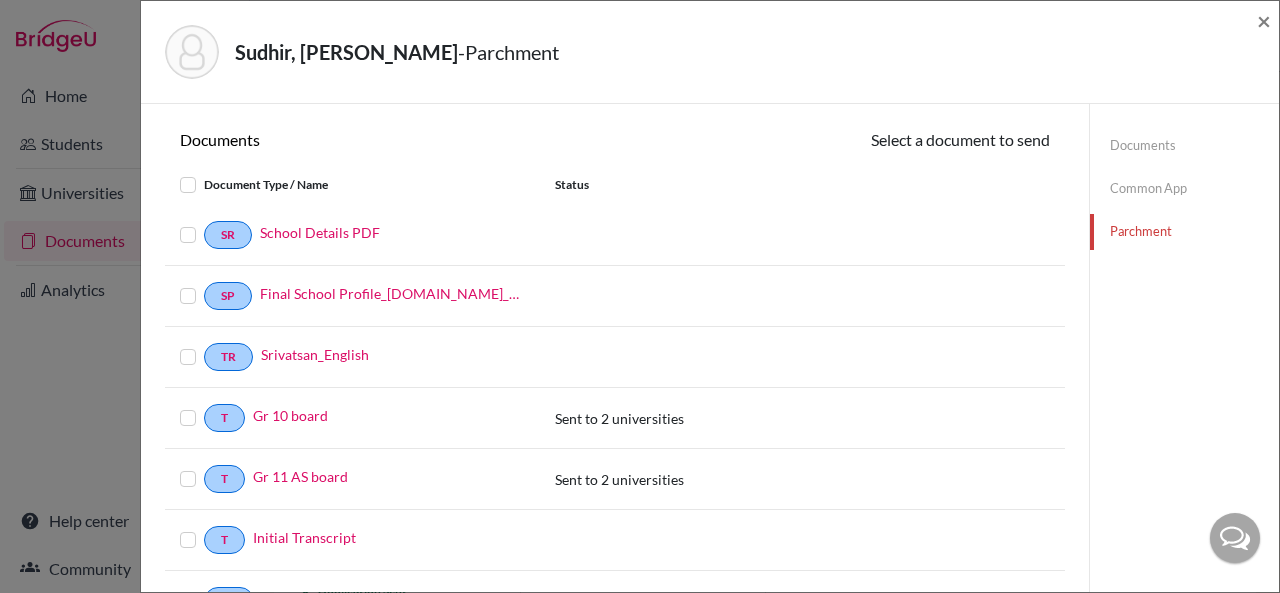 click at bounding box center (204, 284) 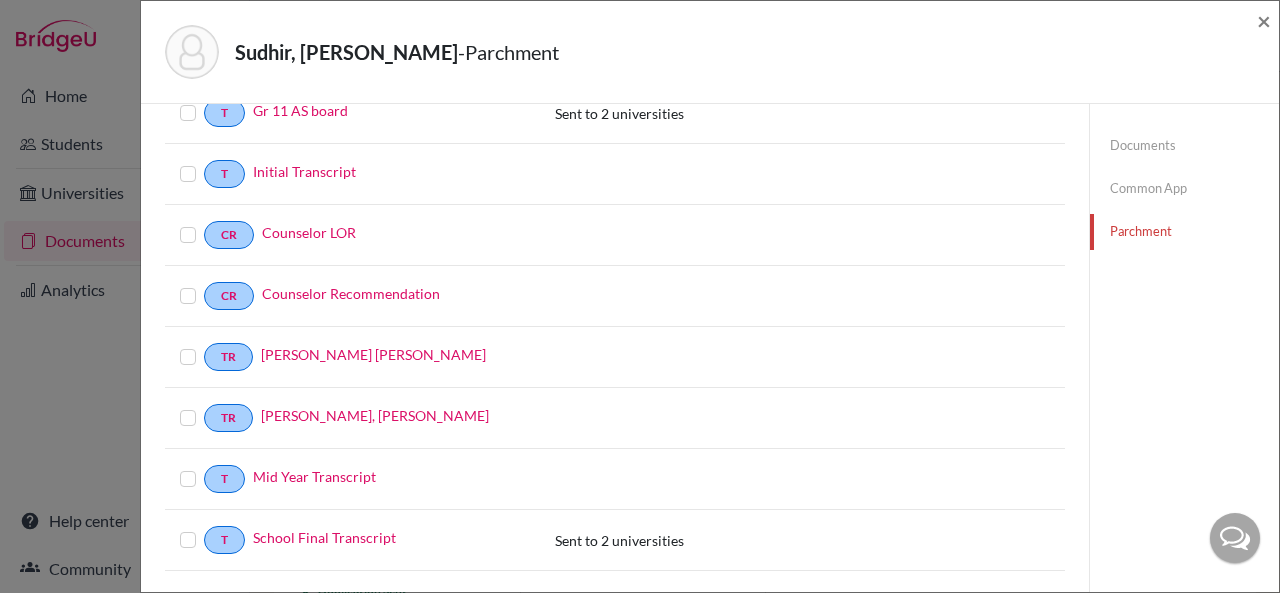 scroll, scrollTop: 419, scrollLeft: 0, axis: vertical 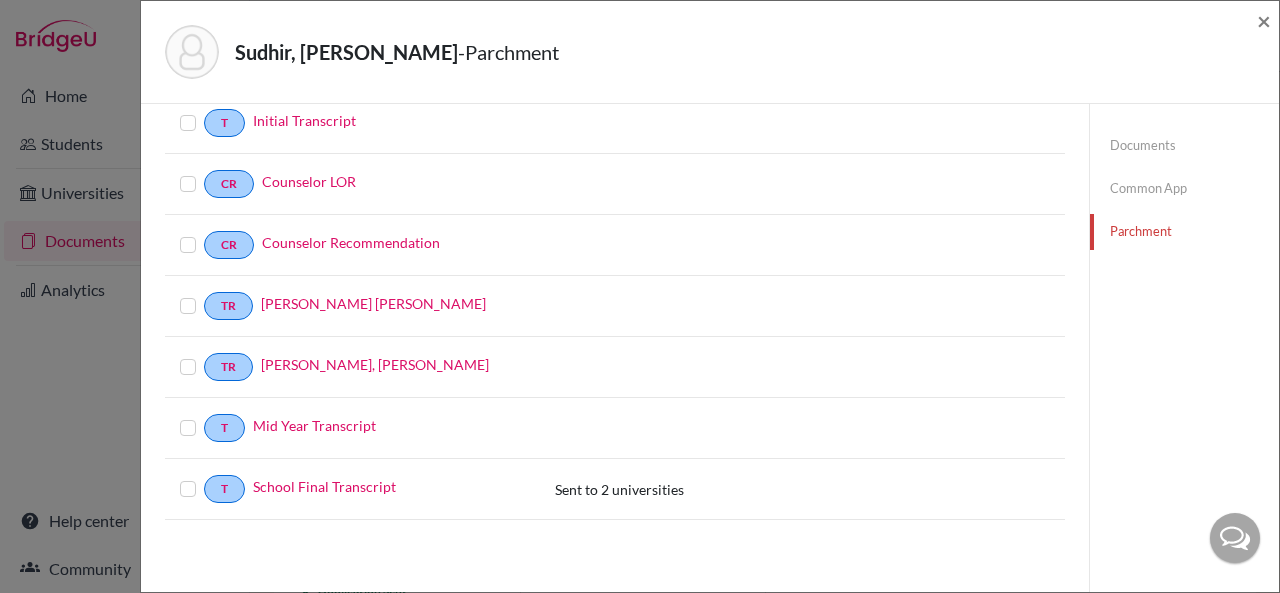 click at bounding box center [204, 416] 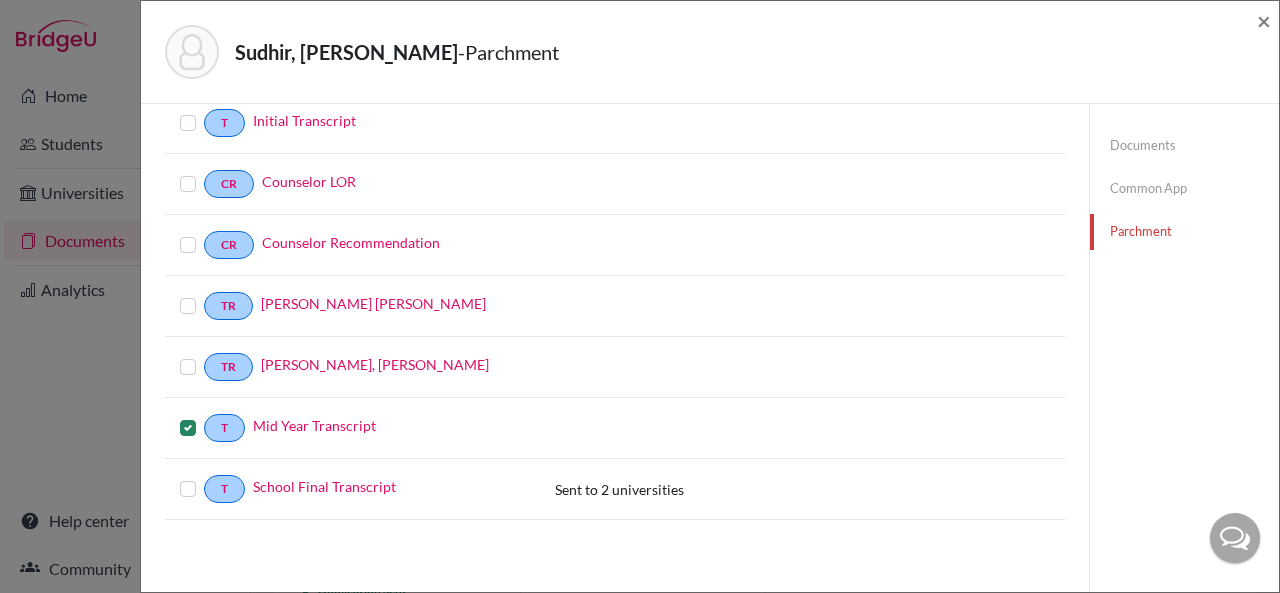 click at bounding box center [204, 111] 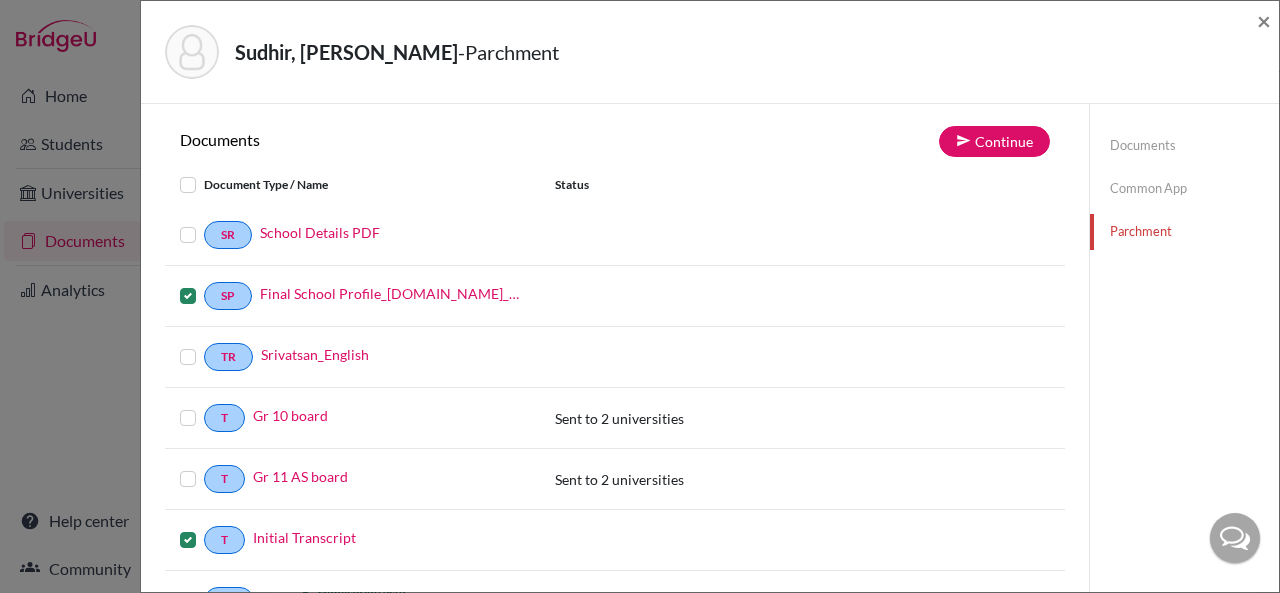 scroll, scrollTop: 0, scrollLeft: 0, axis: both 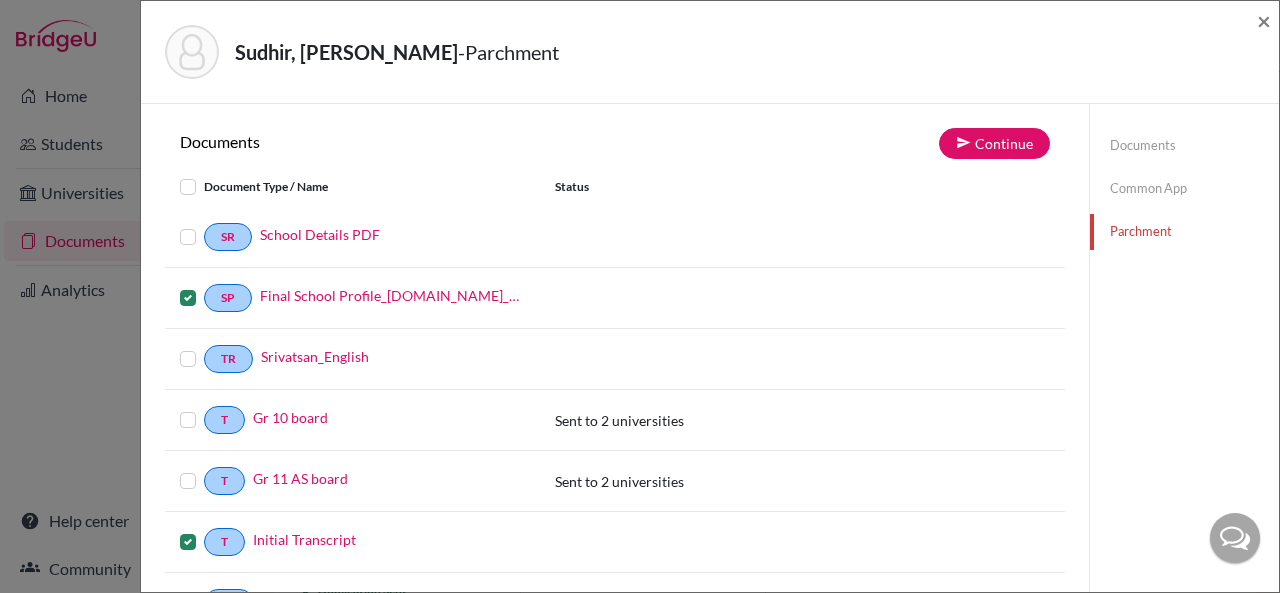 click at bounding box center [204, 225] 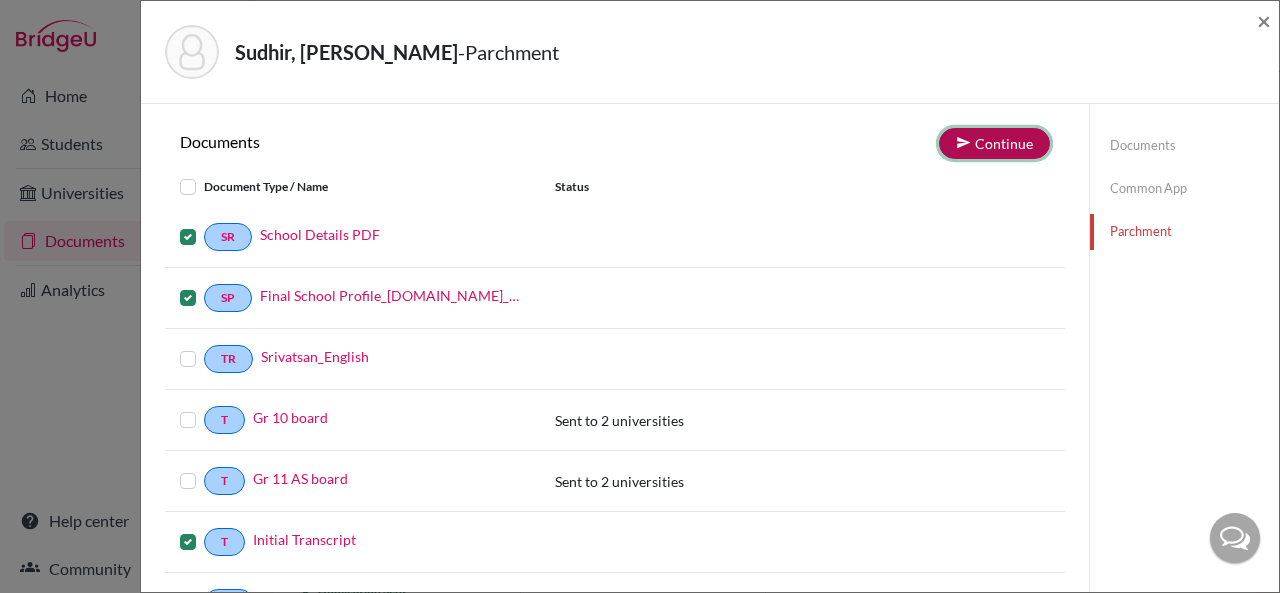 click on "Continue" at bounding box center (994, 143) 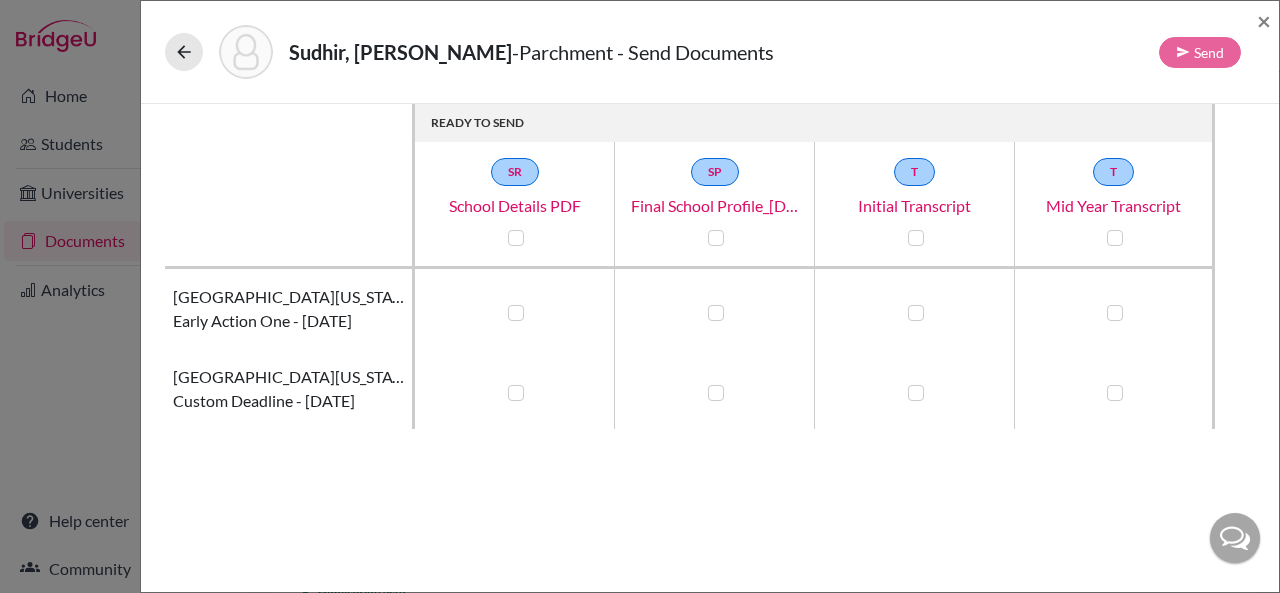 click at bounding box center (516, 393) 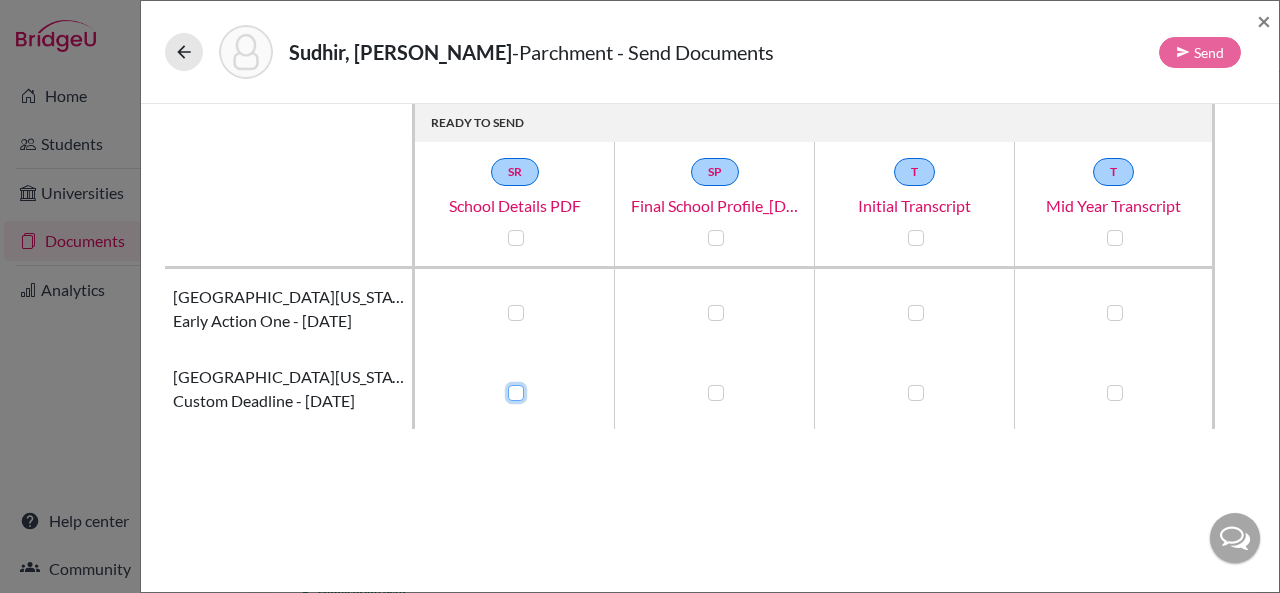 click at bounding box center [511, 391] 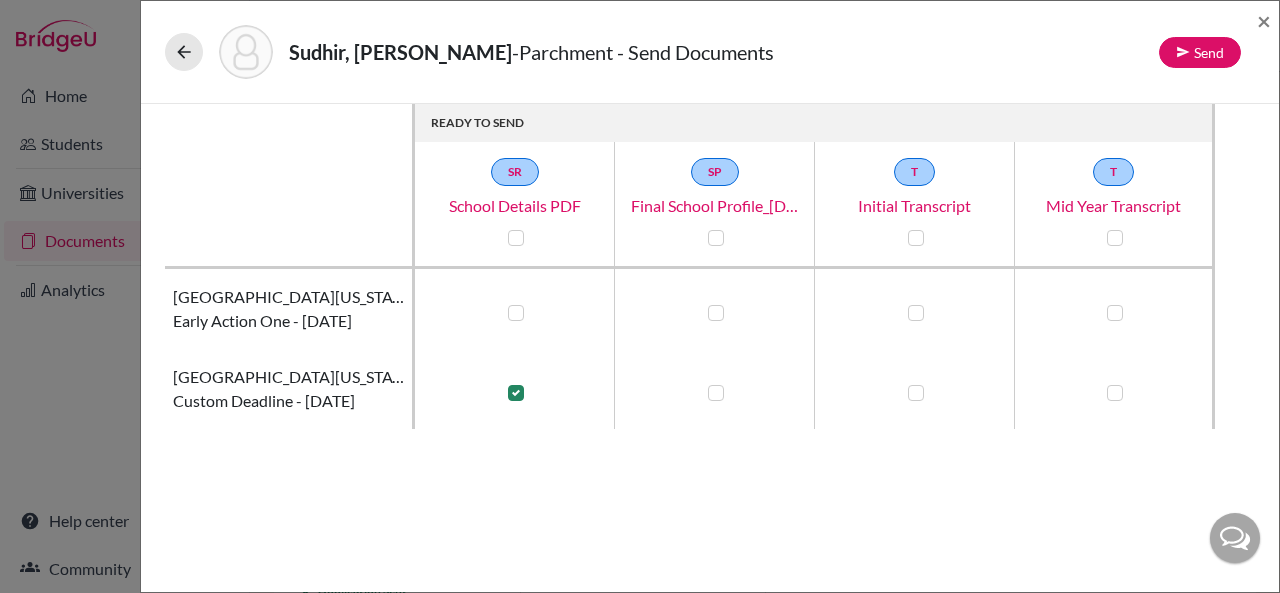 click at bounding box center (716, 393) 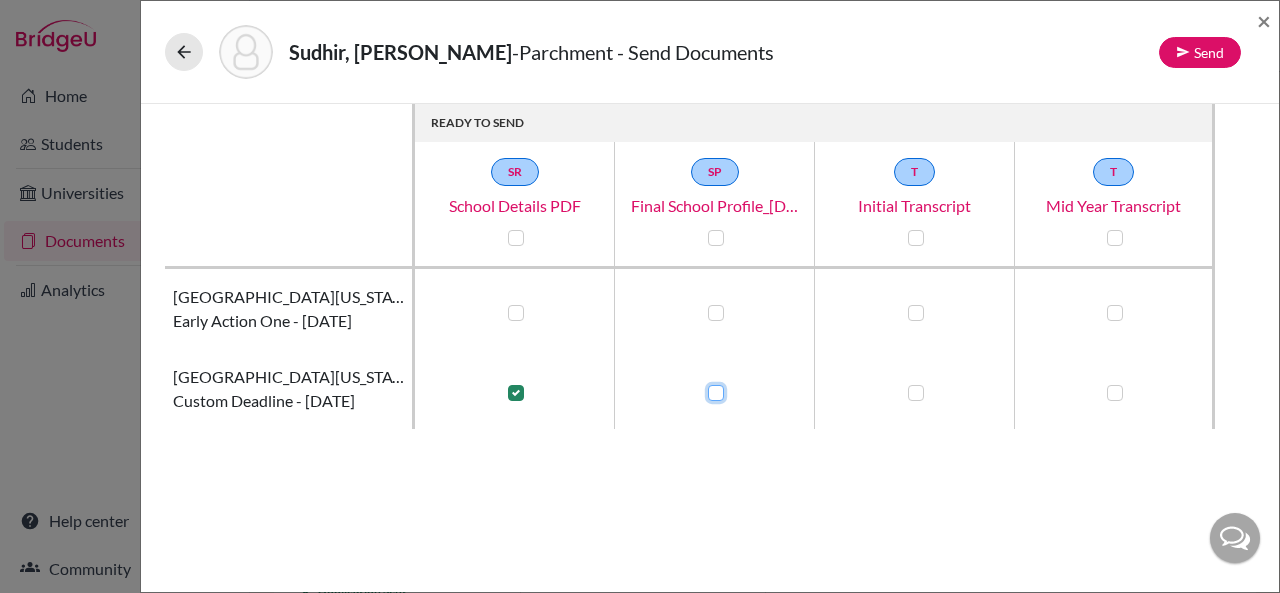 click at bounding box center (711, 391) 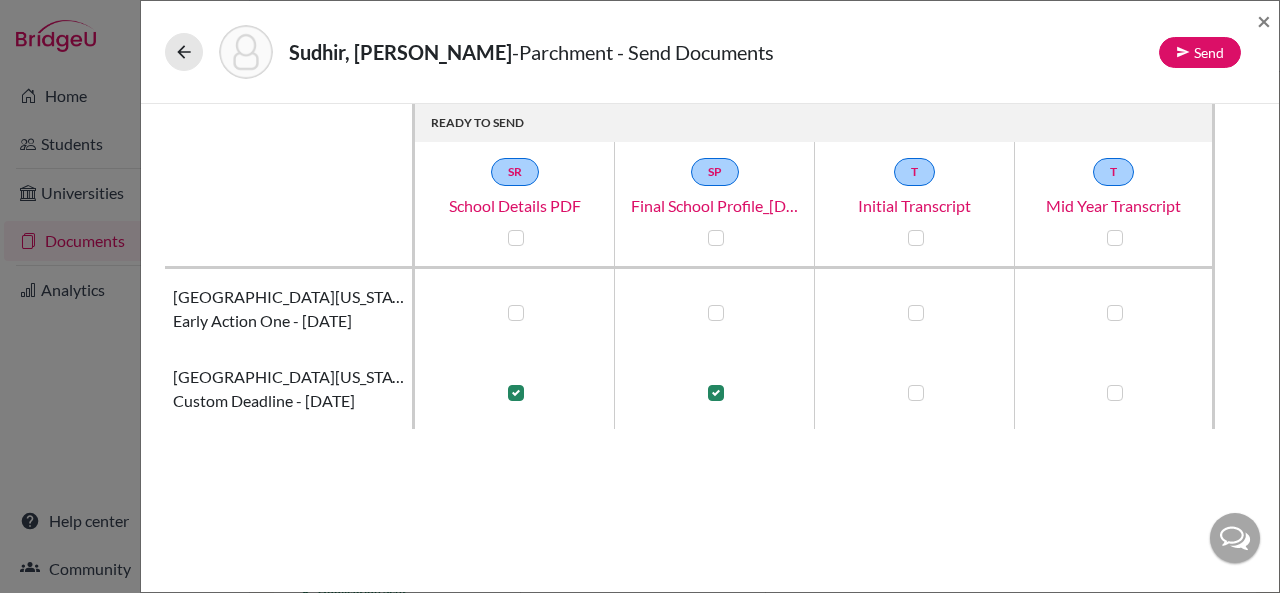 click at bounding box center [916, 393] 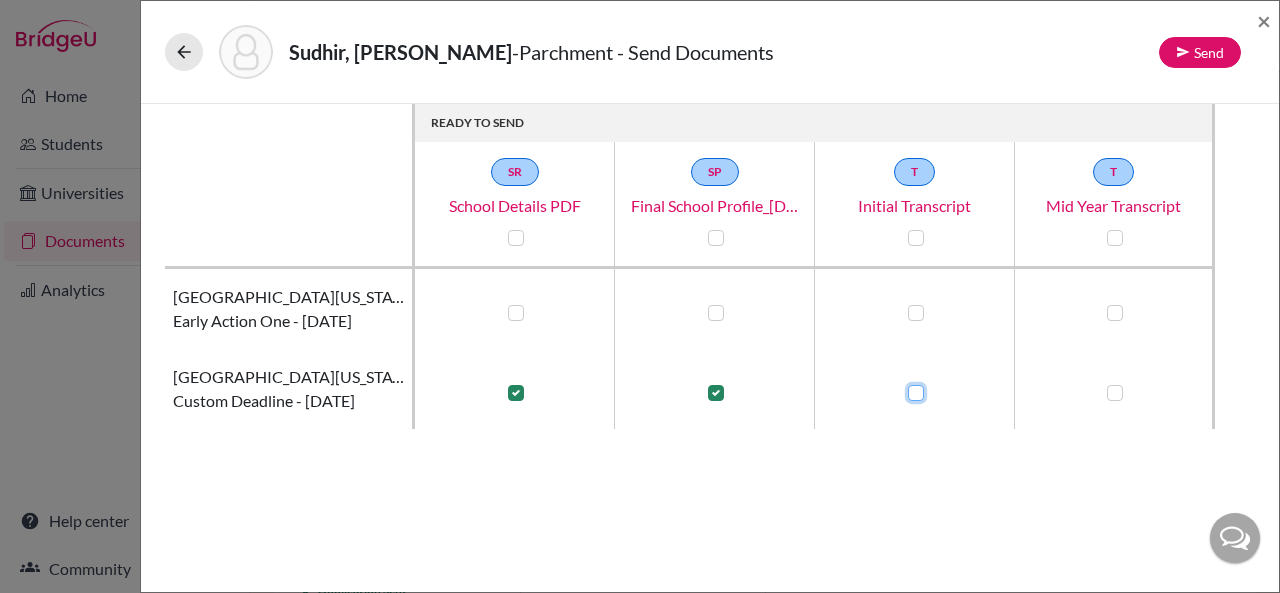 click at bounding box center [911, 391] 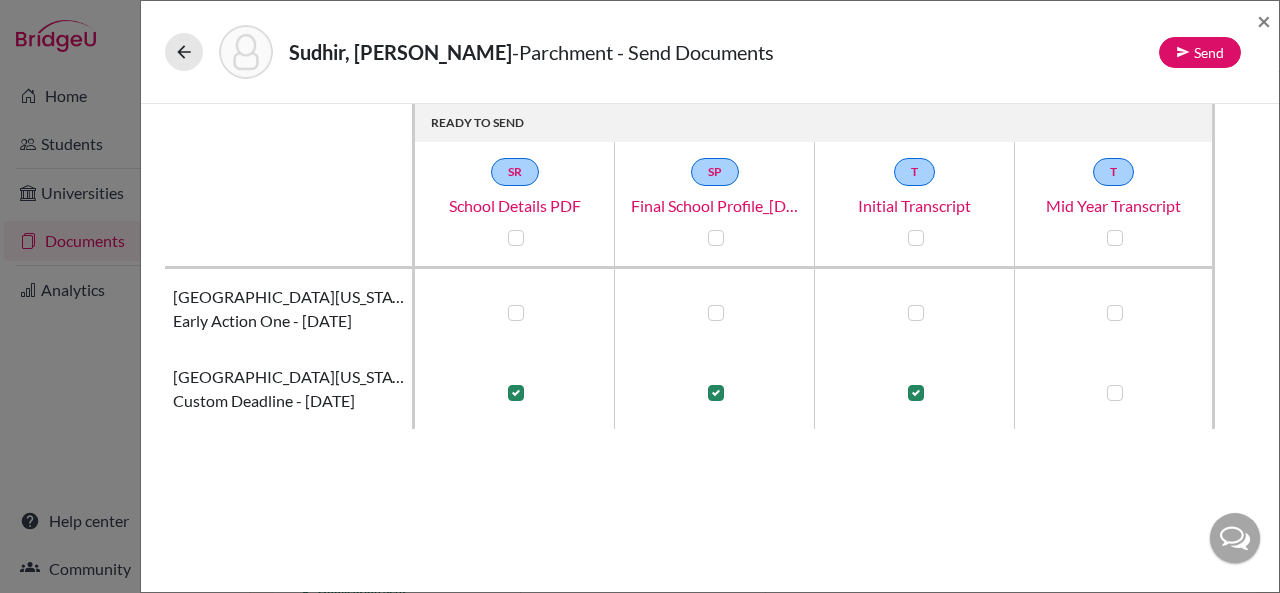 click at bounding box center (1115, 393) 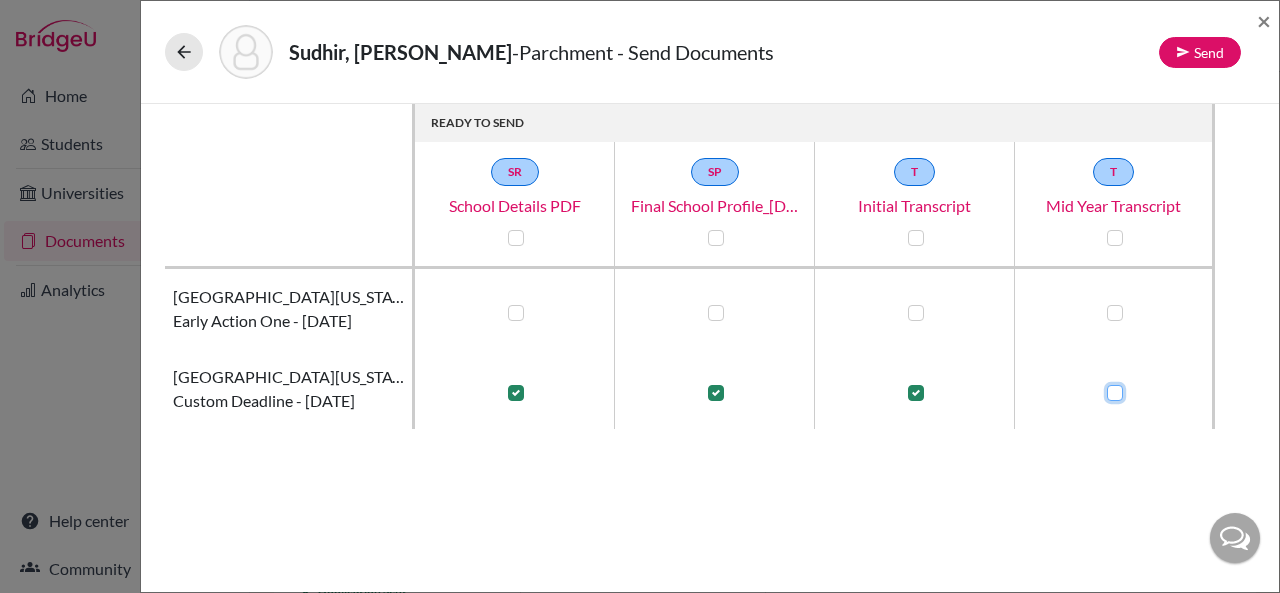 click at bounding box center [1110, 391] 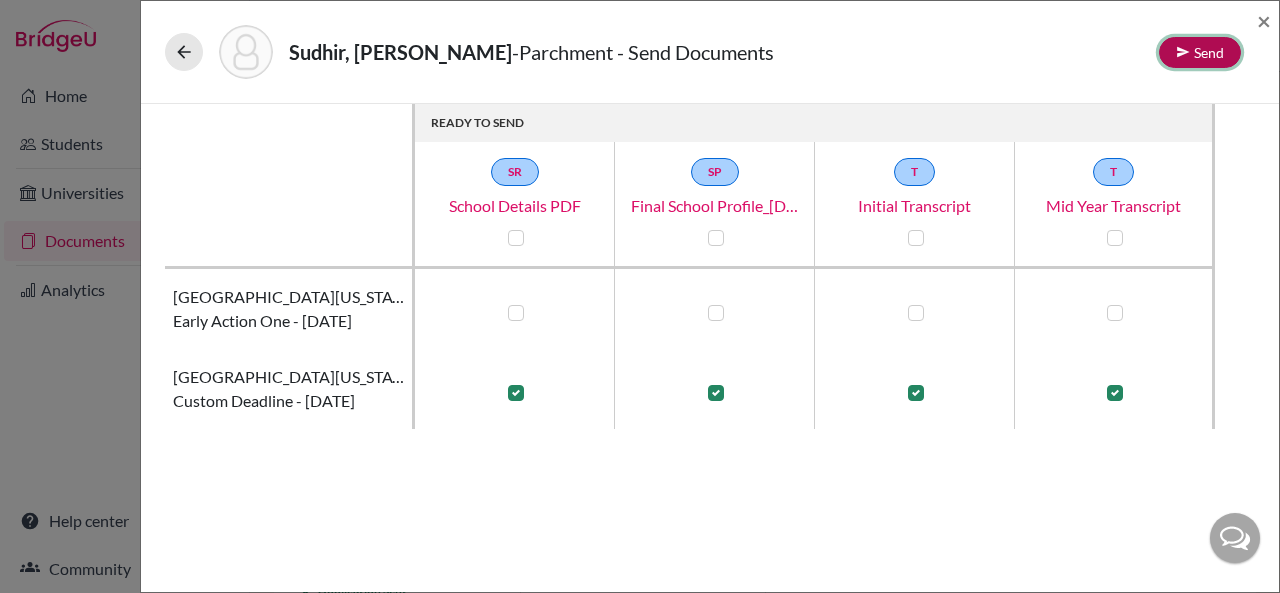 click at bounding box center (1183, 52) 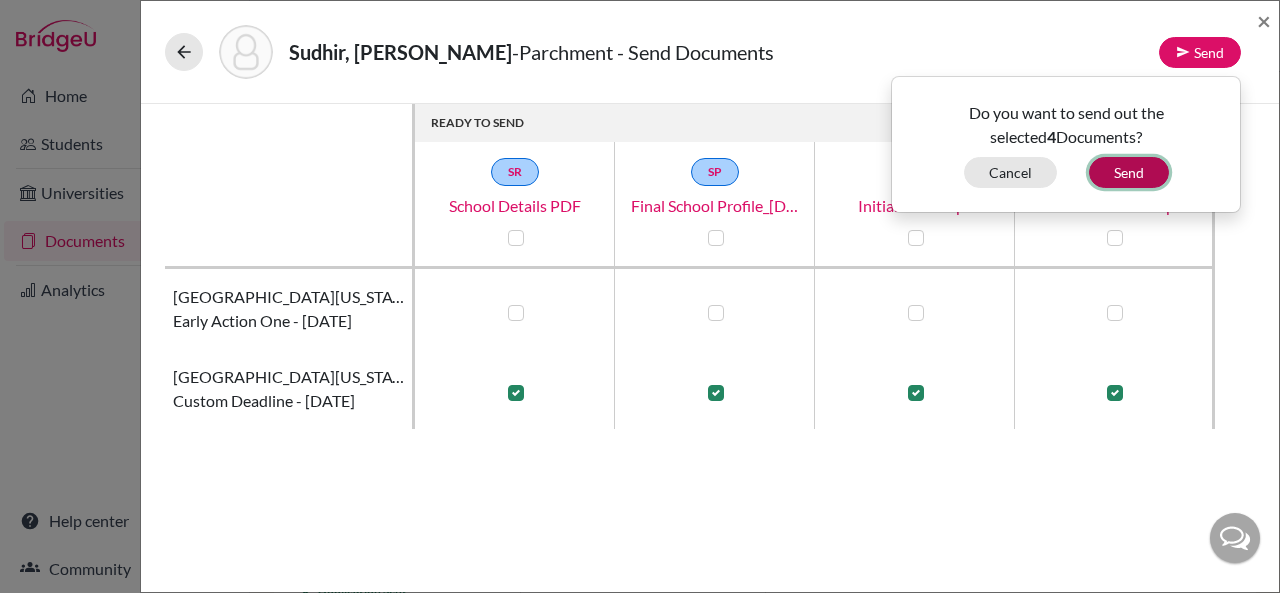click on "Send" at bounding box center (1129, 172) 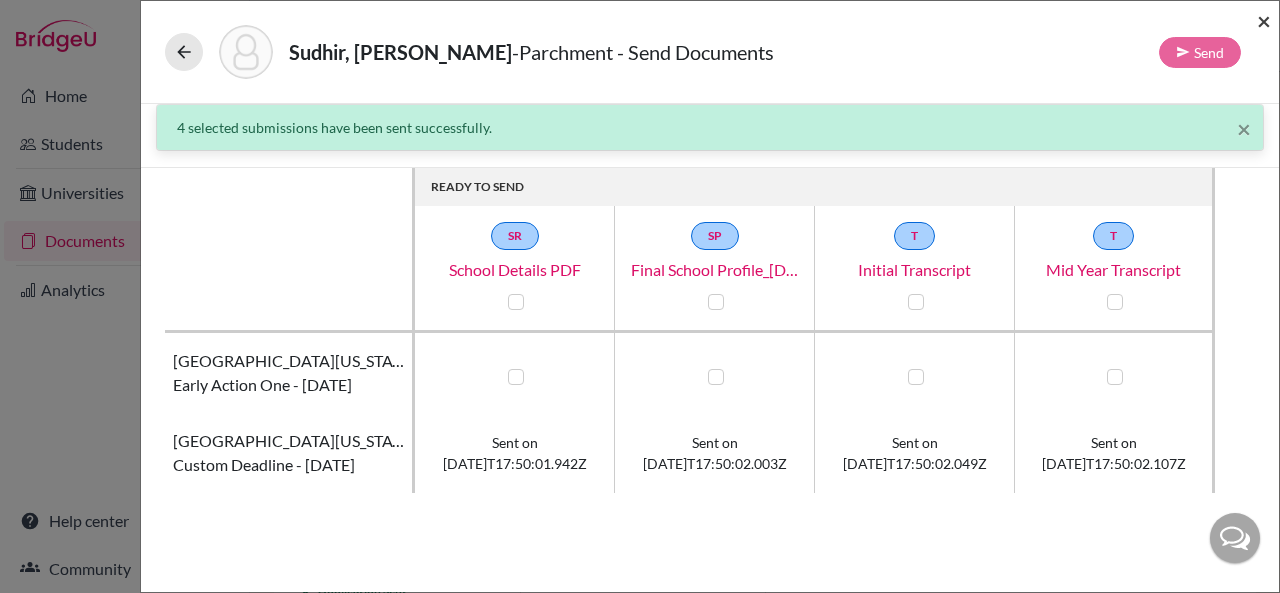 click on "×" at bounding box center [1264, 20] 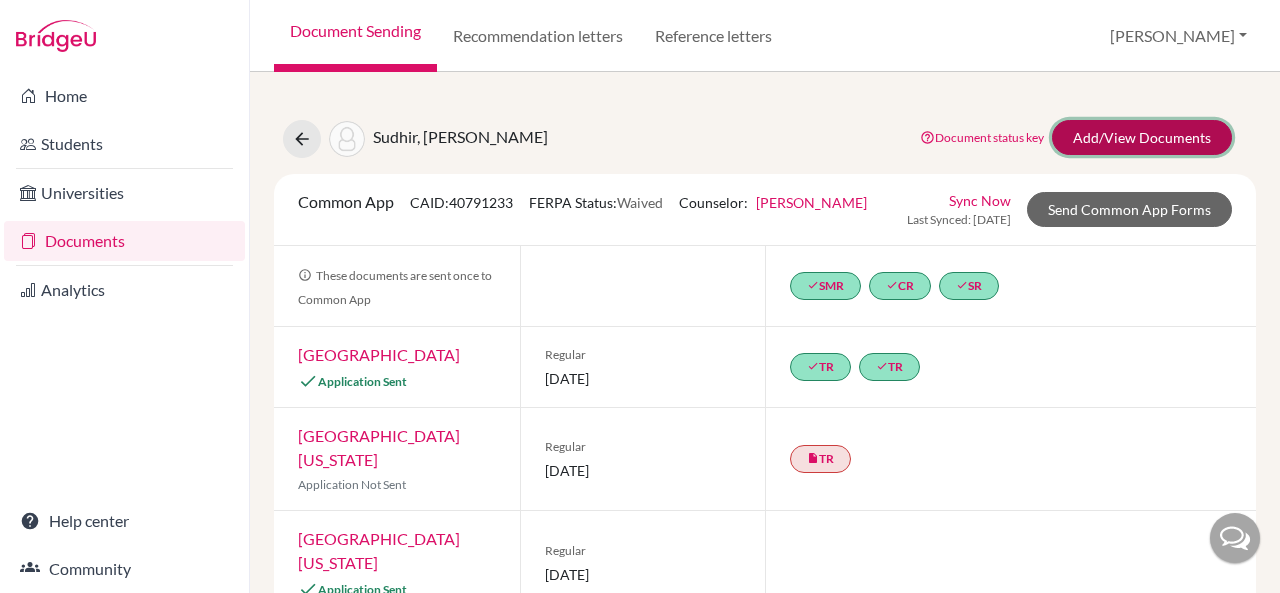 click on "Add/View Documents" at bounding box center [1142, 137] 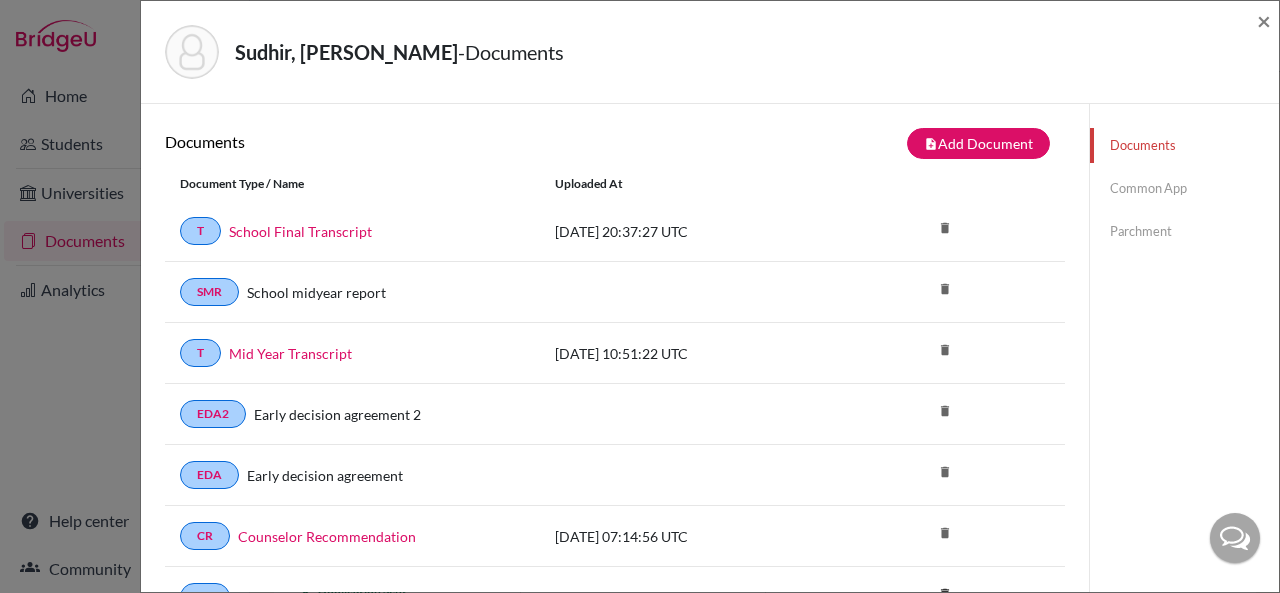 click on "Parchment" 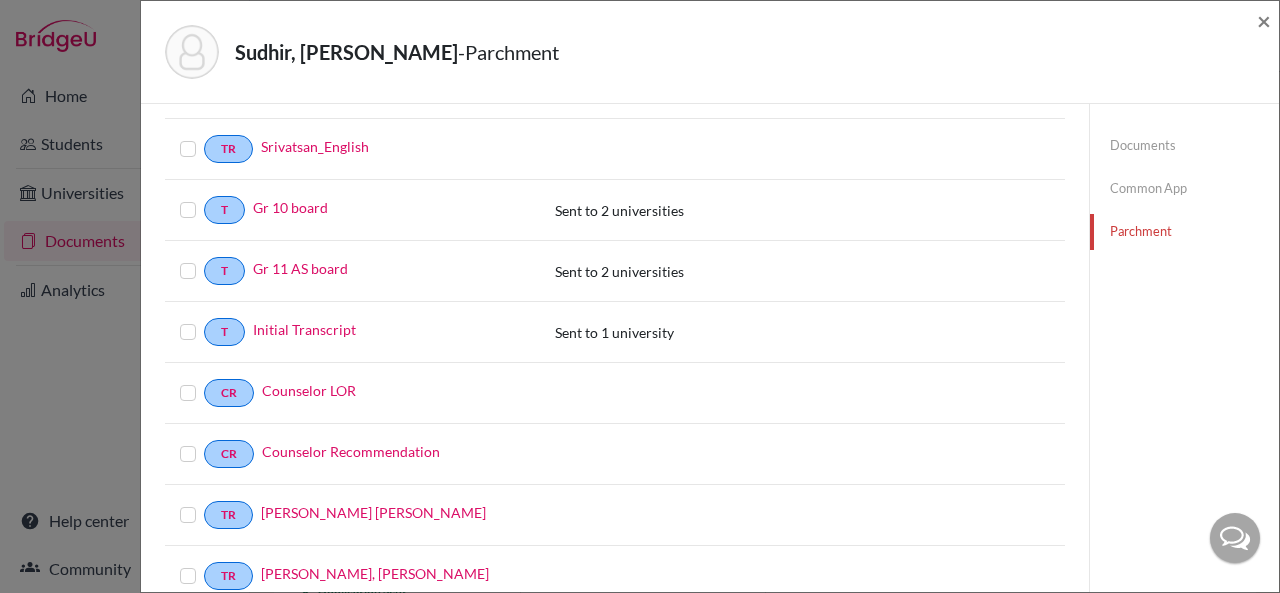 scroll, scrollTop: 0, scrollLeft: 0, axis: both 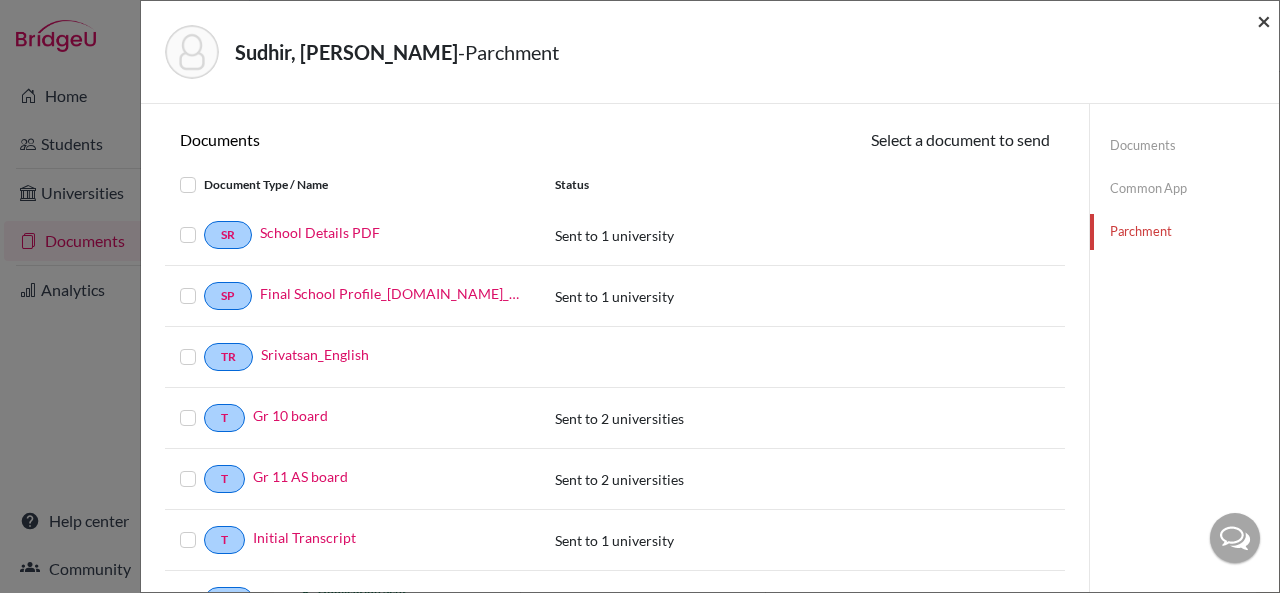 click on "×" at bounding box center (1264, 20) 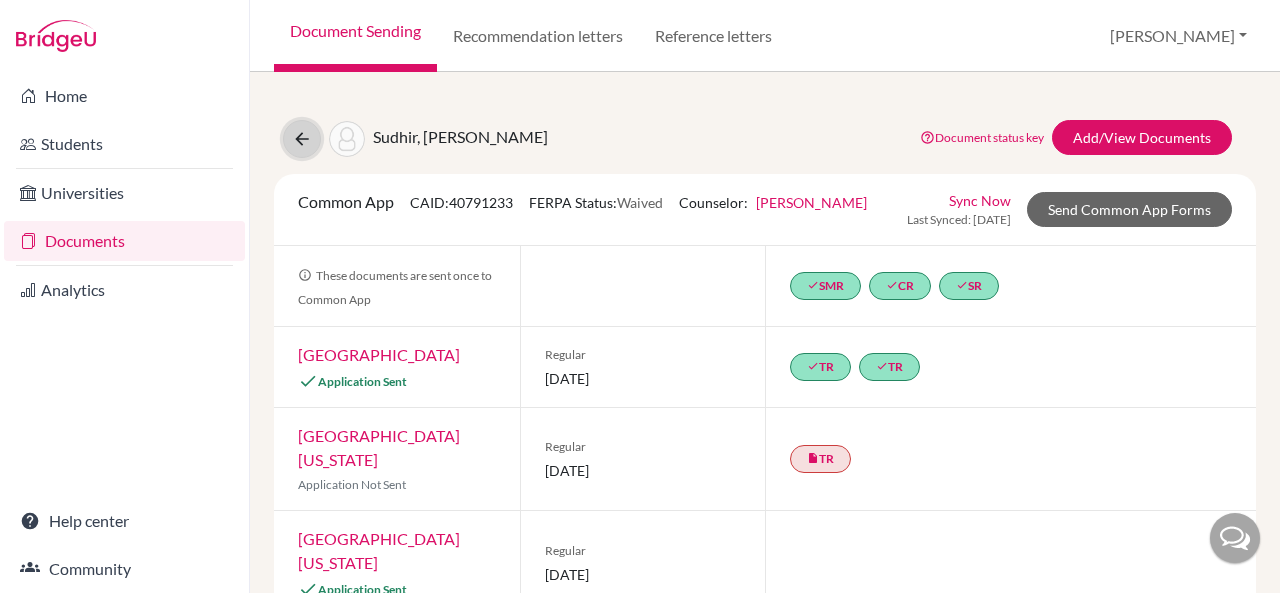 click at bounding box center (302, 139) 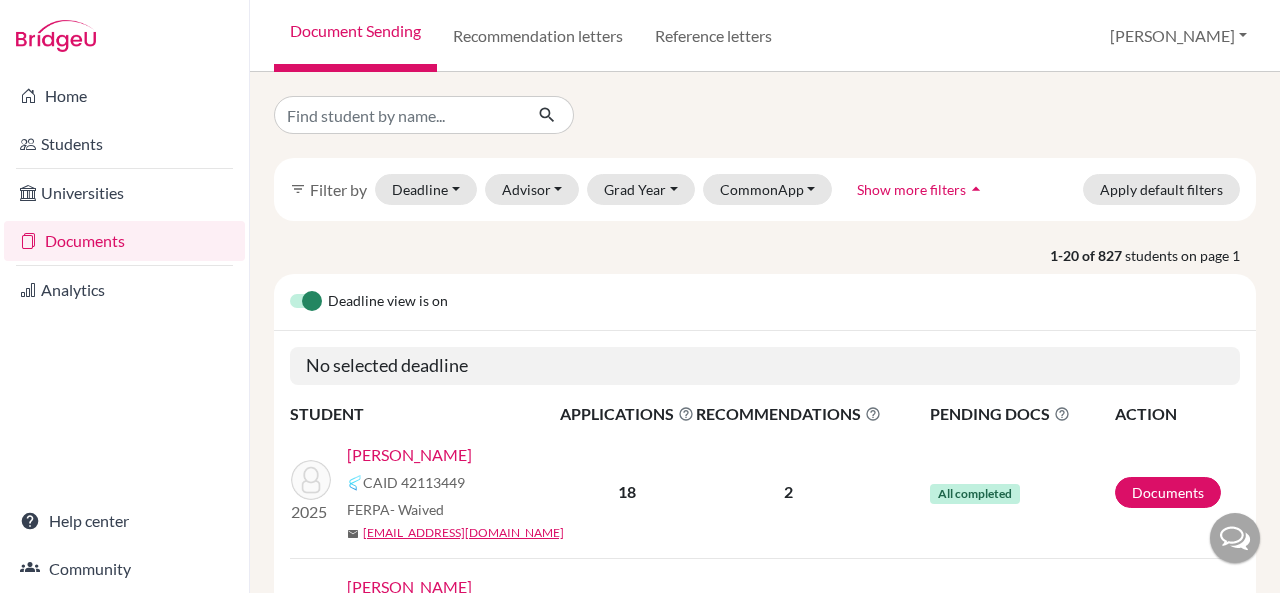 scroll, scrollTop: 0, scrollLeft: 0, axis: both 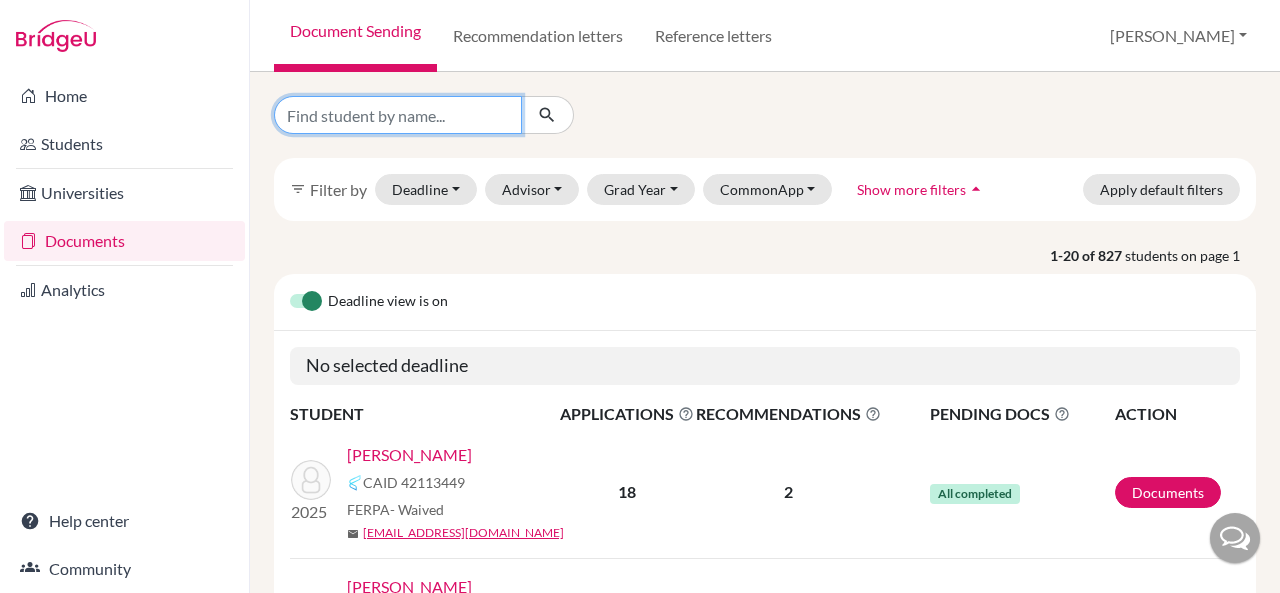 click at bounding box center [398, 115] 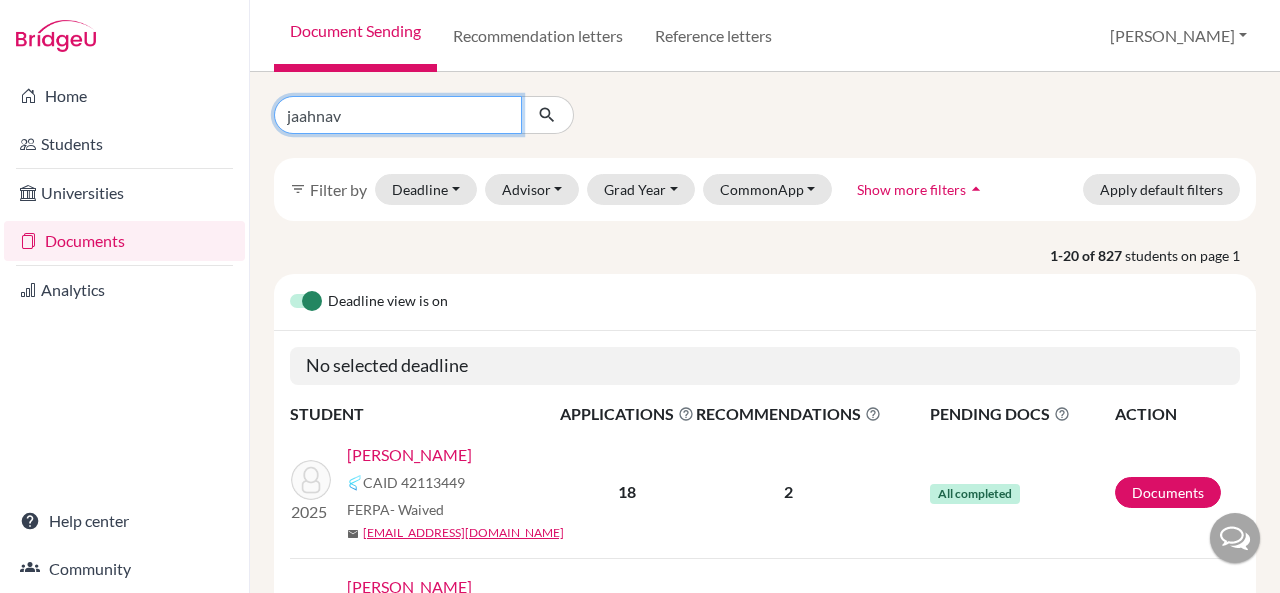 type on "jaahnavi" 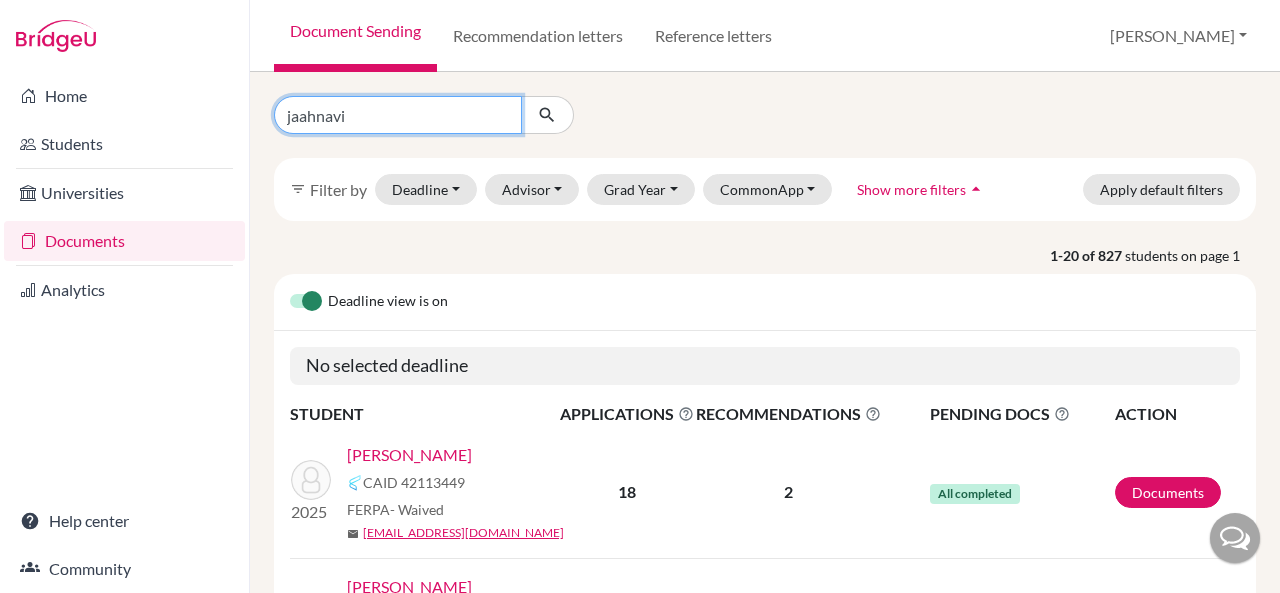 click at bounding box center (547, 115) 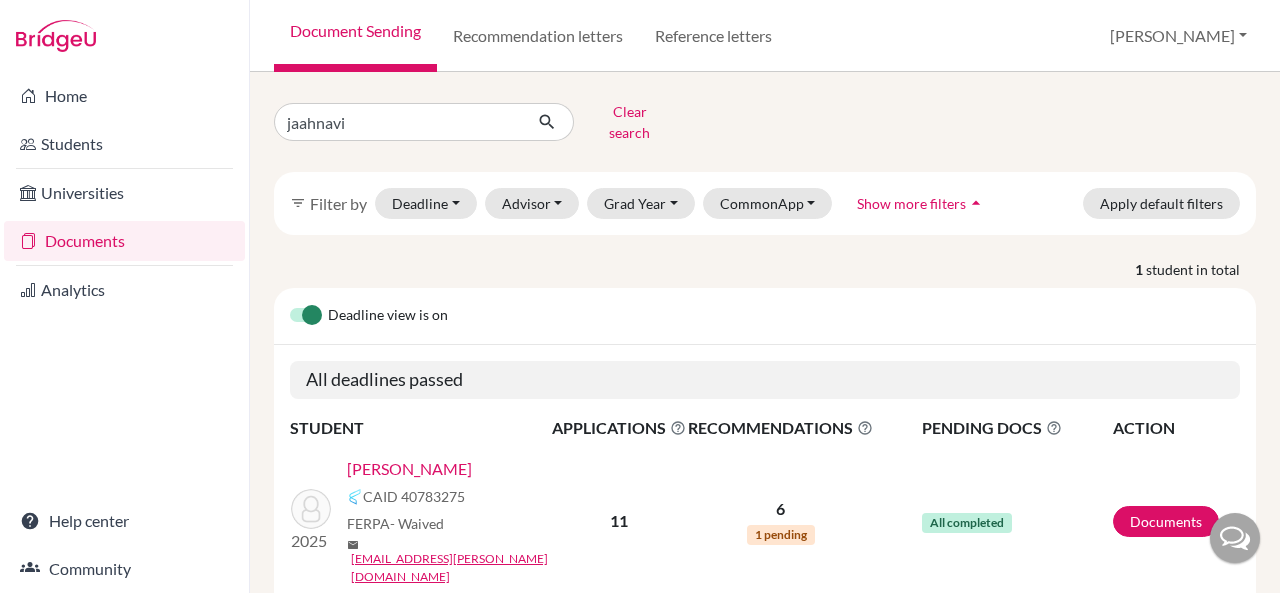 scroll, scrollTop: 108, scrollLeft: 0, axis: vertical 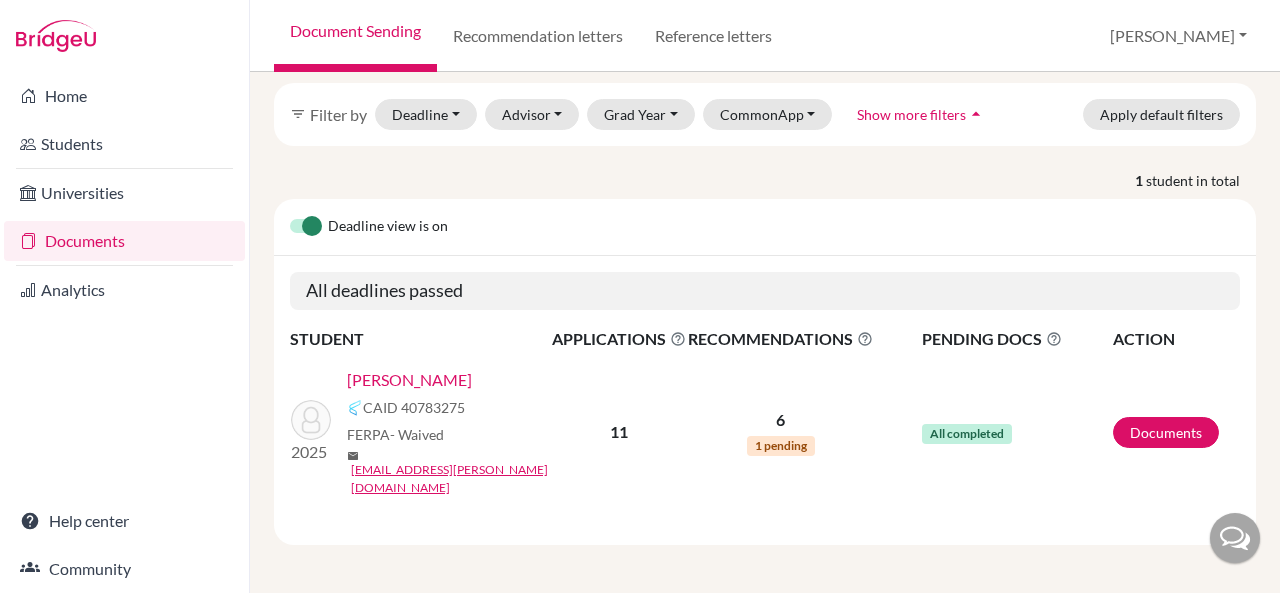 click on "Maheshwari, Jaahnavi" at bounding box center (409, 380) 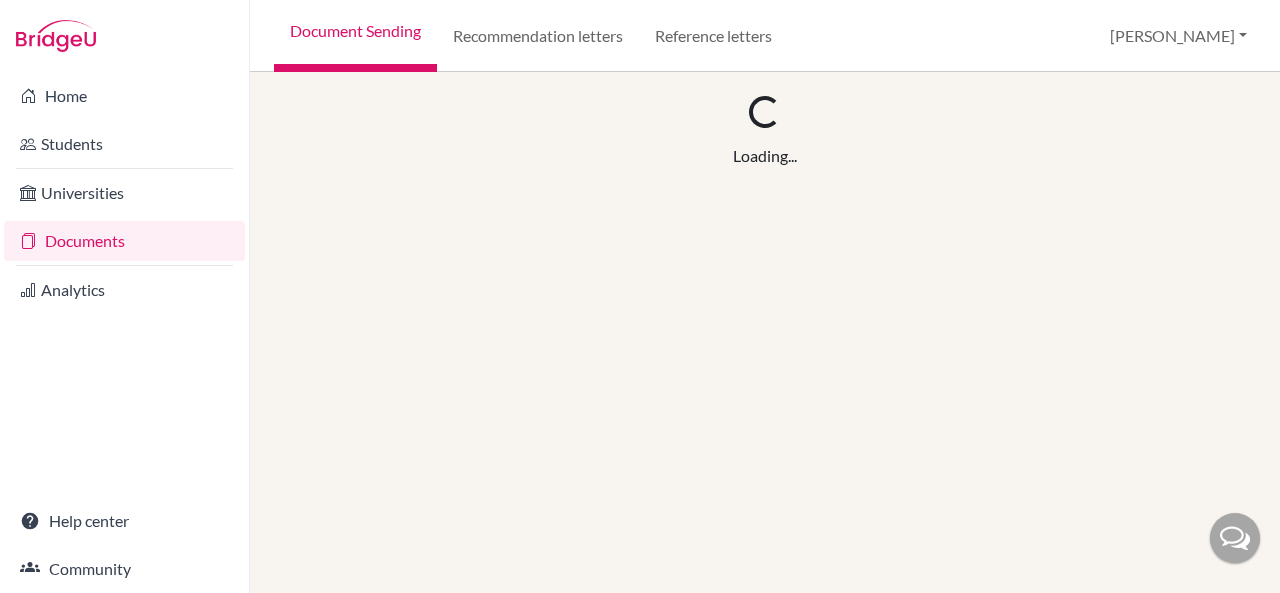 scroll, scrollTop: 0, scrollLeft: 0, axis: both 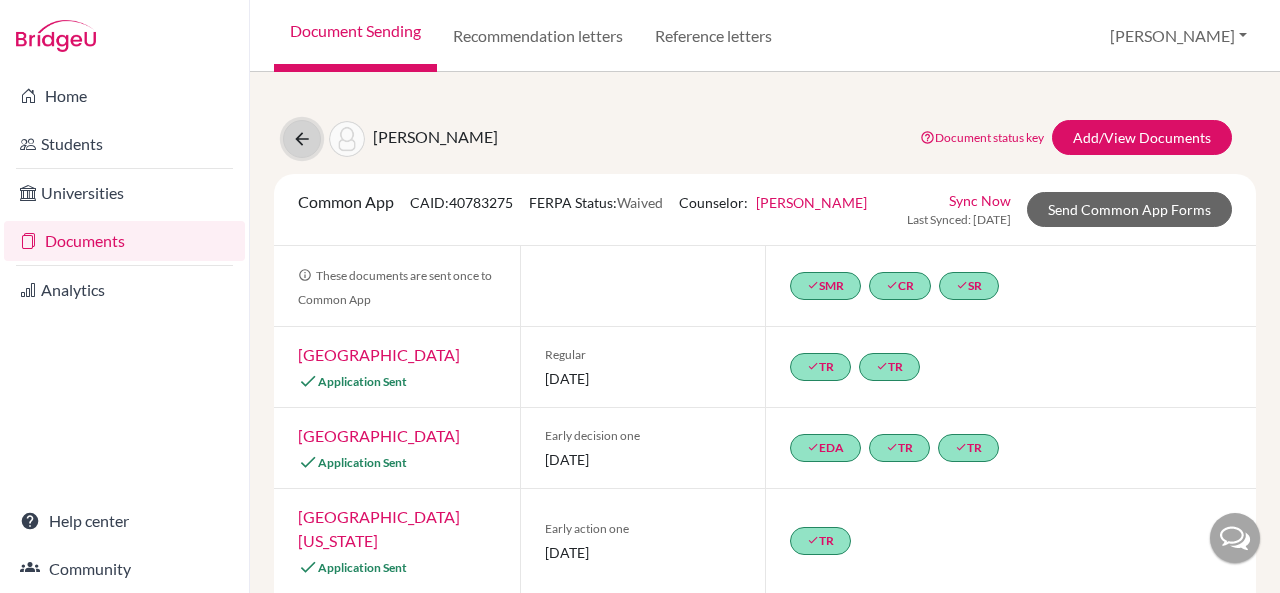 click at bounding box center [302, 139] 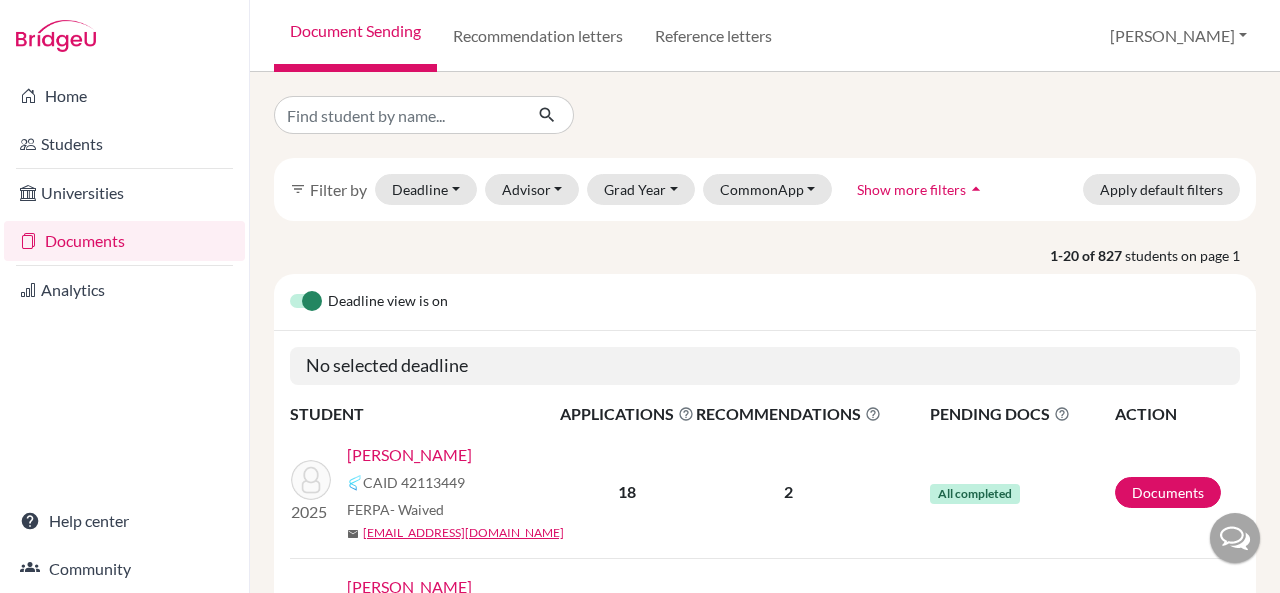 scroll, scrollTop: 0, scrollLeft: 0, axis: both 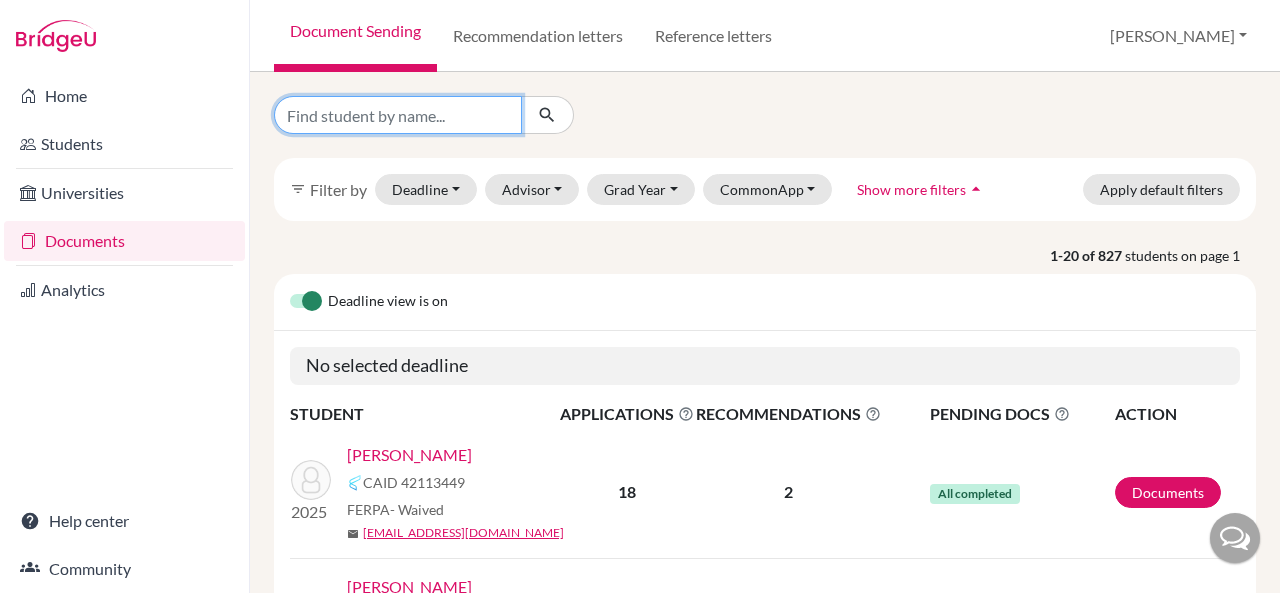 click at bounding box center [398, 115] 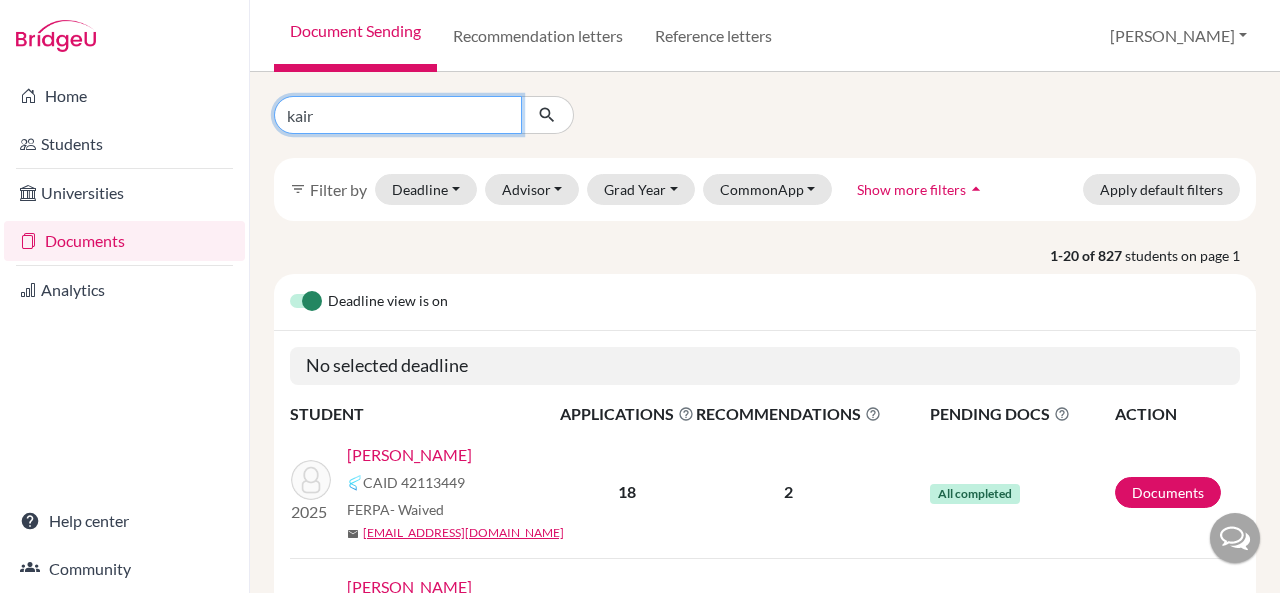 type on "kaira" 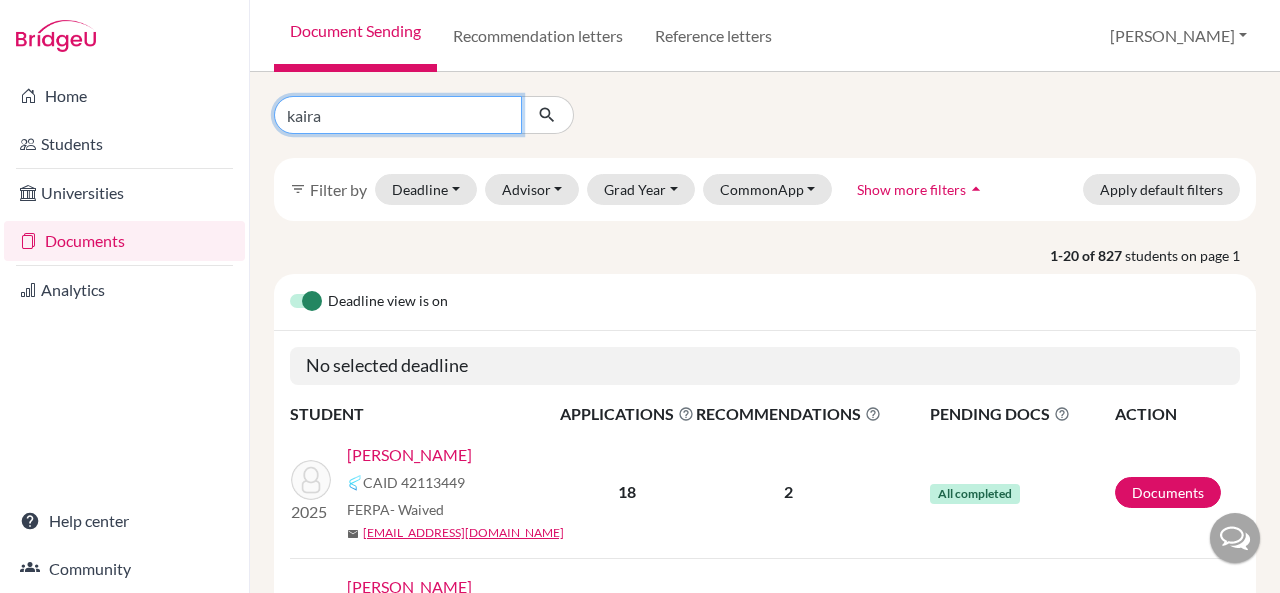 click at bounding box center [547, 115] 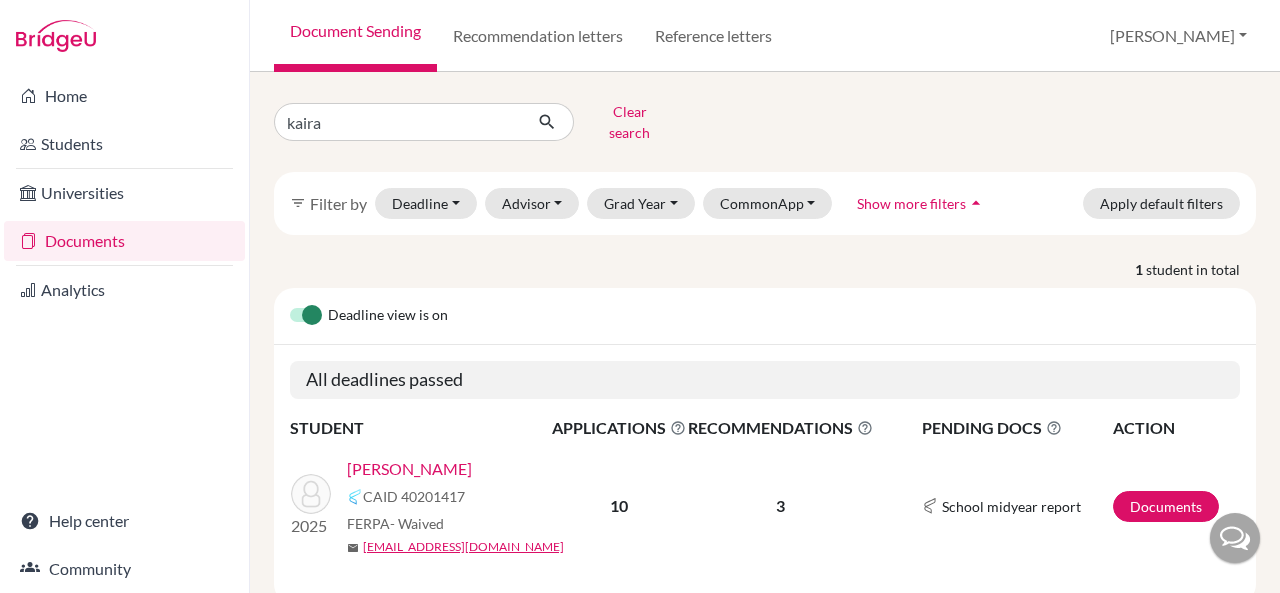 scroll, scrollTop: 44, scrollLeft: 0, axis: vertical 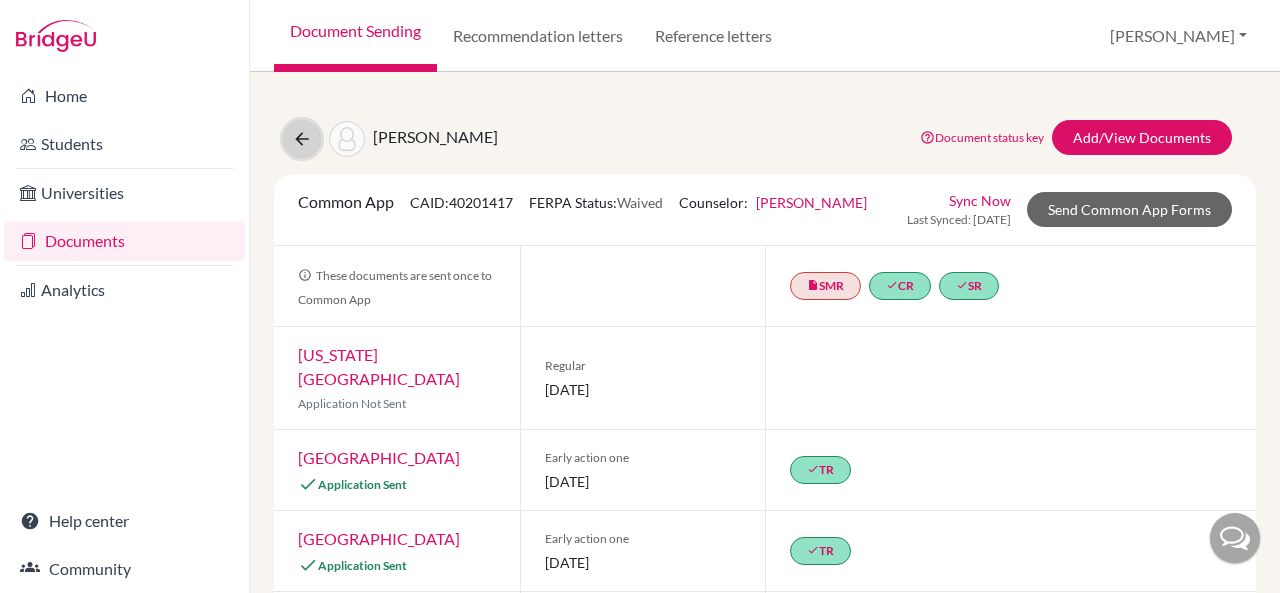 click at bounding box center [302, 139] 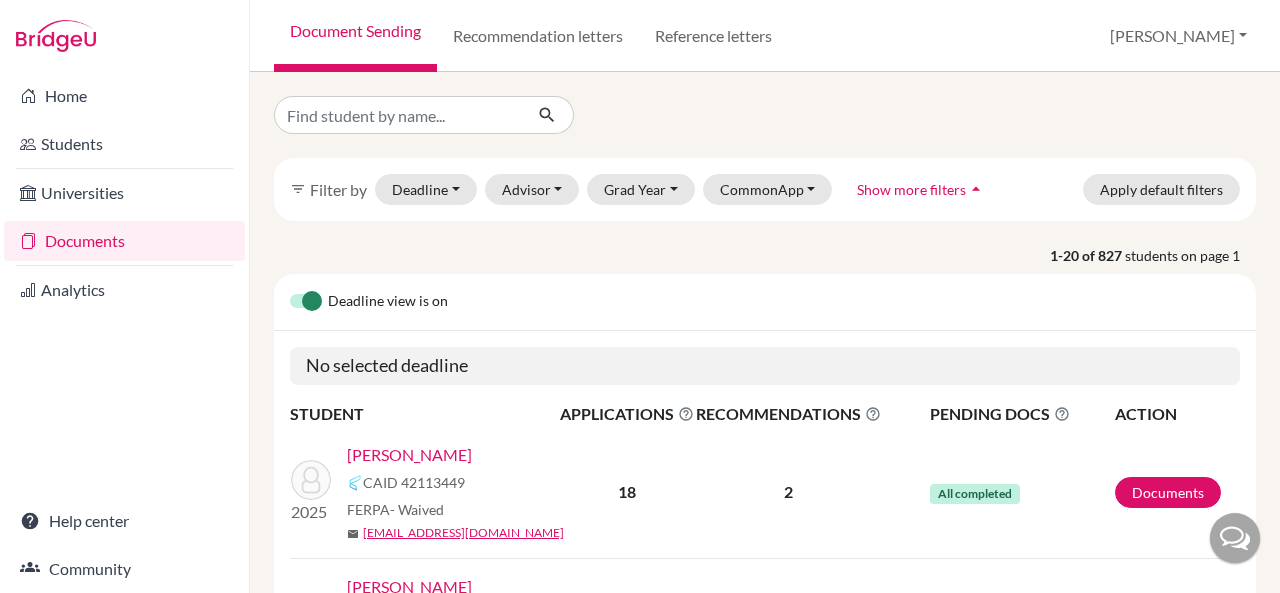 scroll, scrollTop: 0, scrollLeft: 0, axis: both 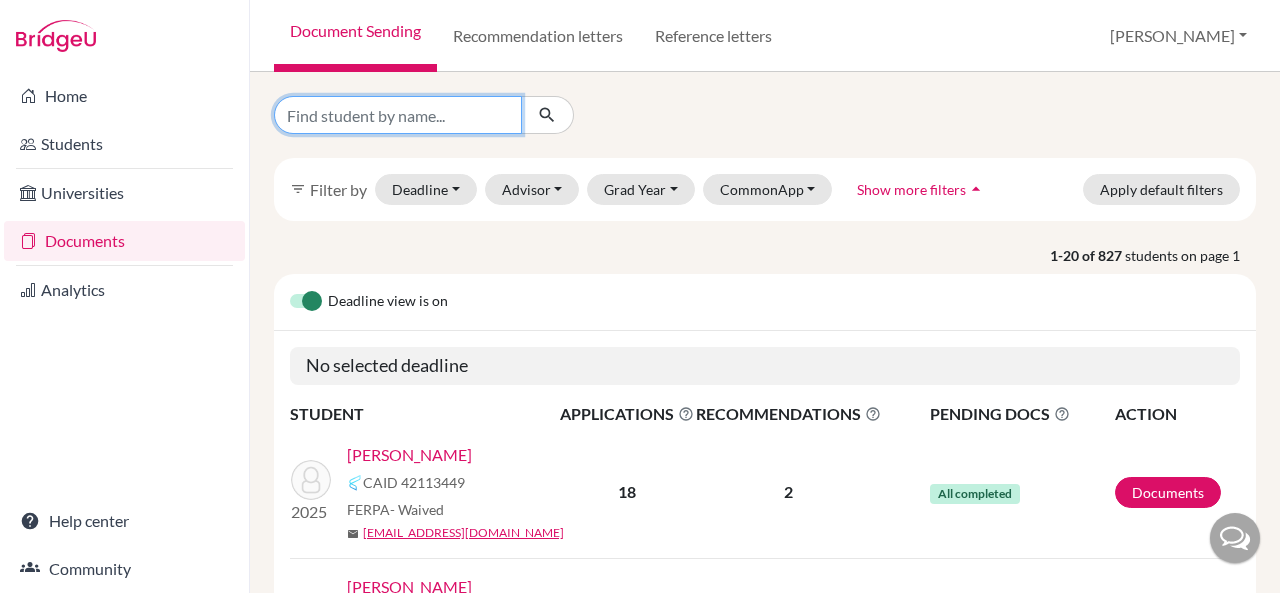 click at bounding box center [398, 115] 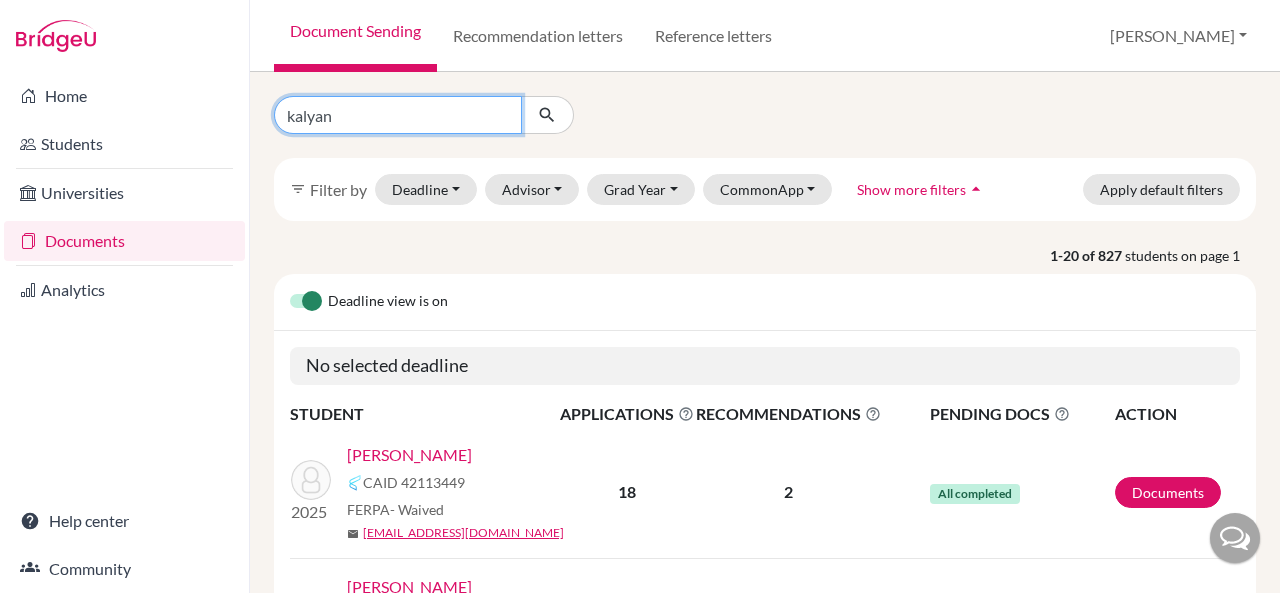 type on "kalyani" 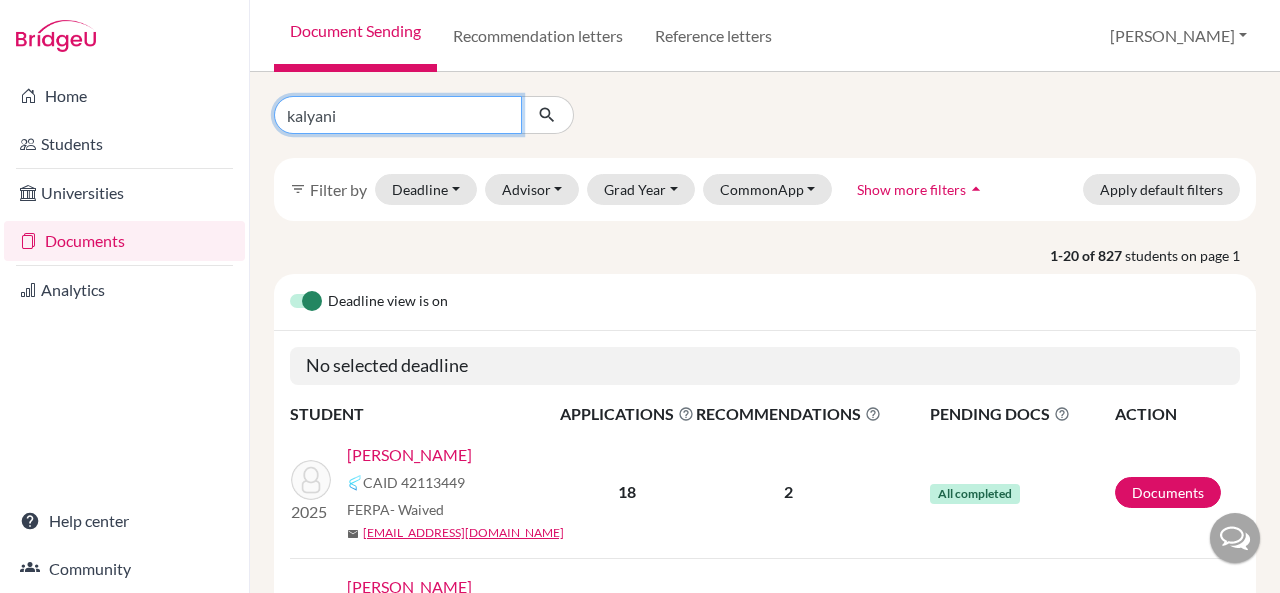 click at bounding box center [547, 115] 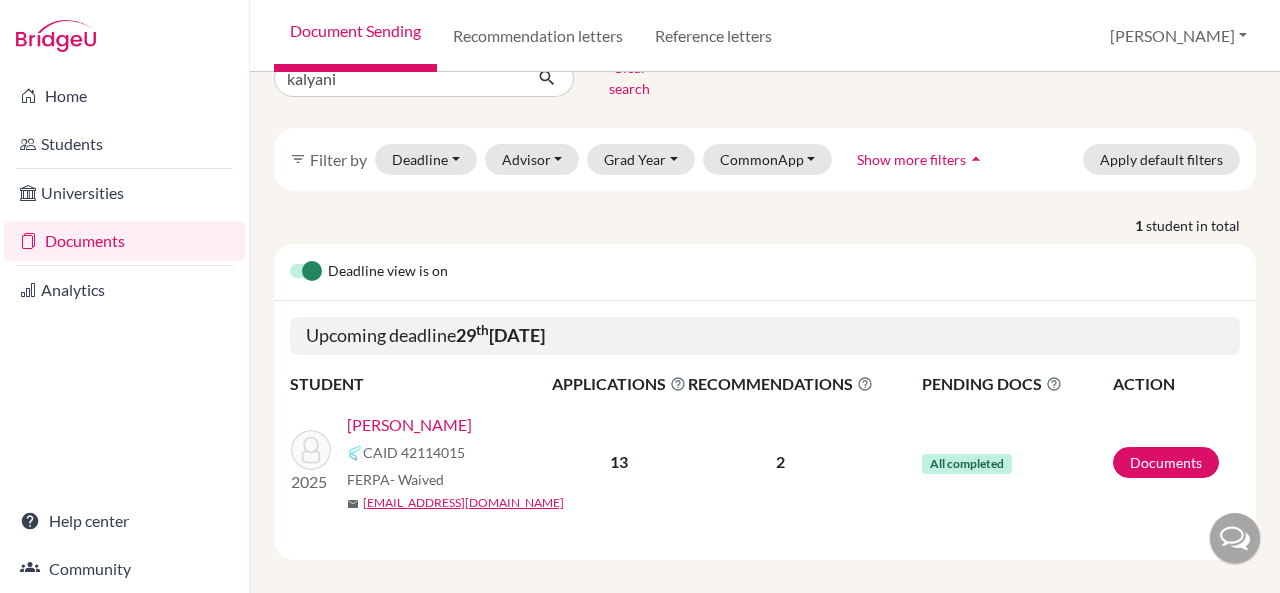 scroll, scrollTop: 44, scrollLeft: 0, axis: vertical 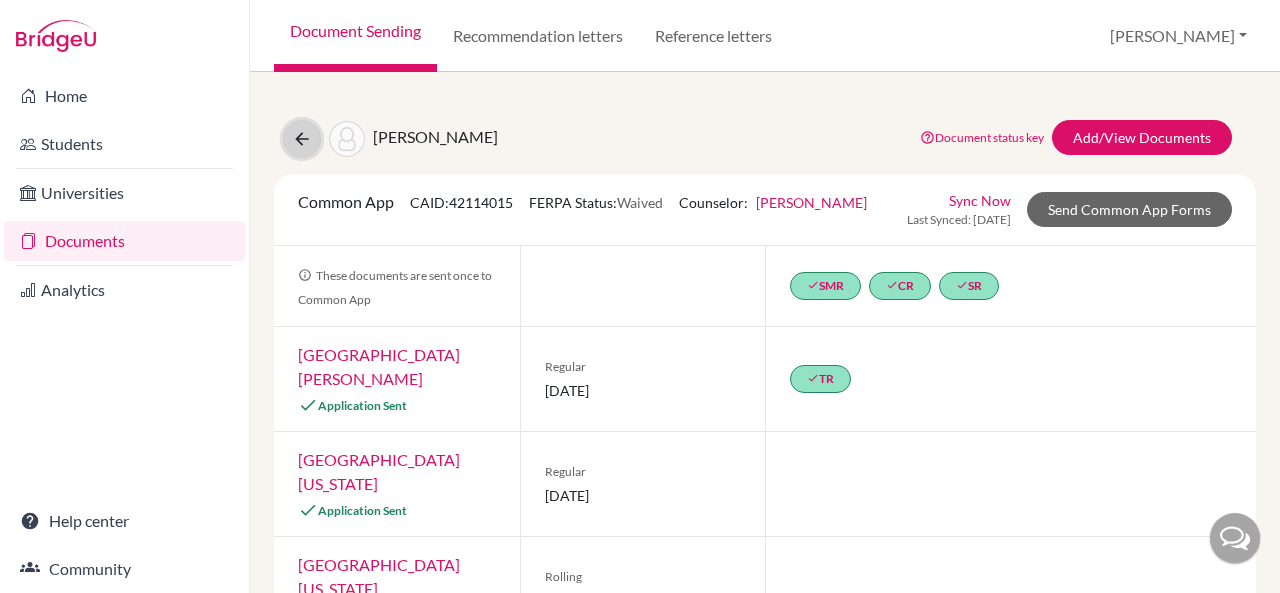 click at bounding box center (302, 139) 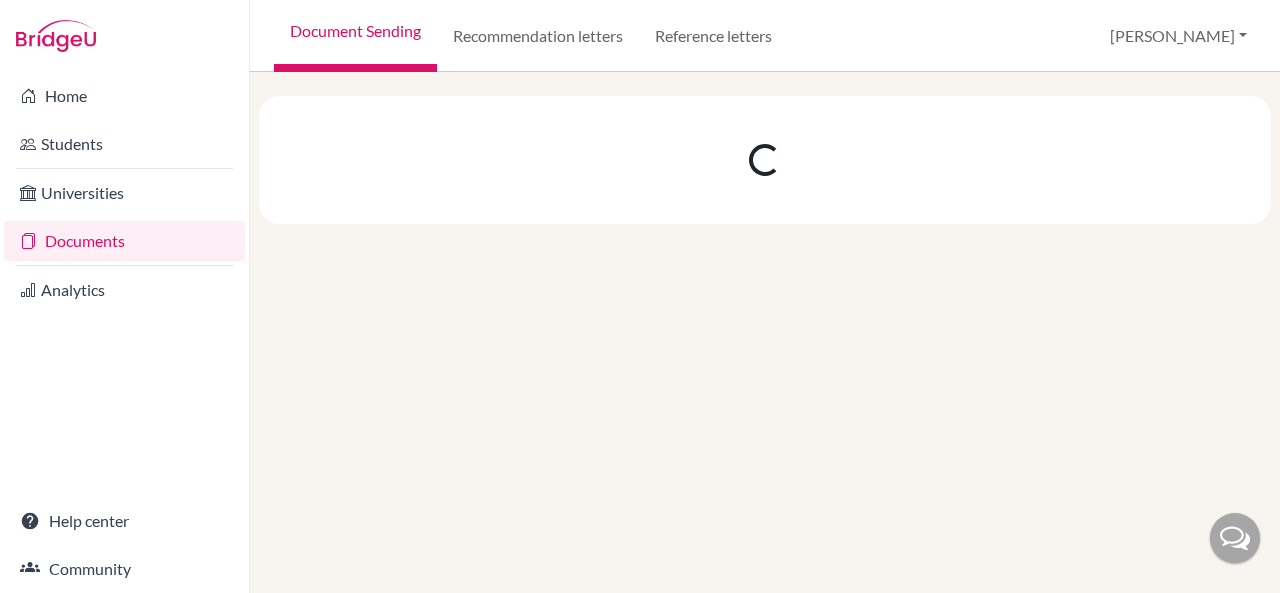 scroll, scrollTop: 0, scrollLeft: 0, axis: both 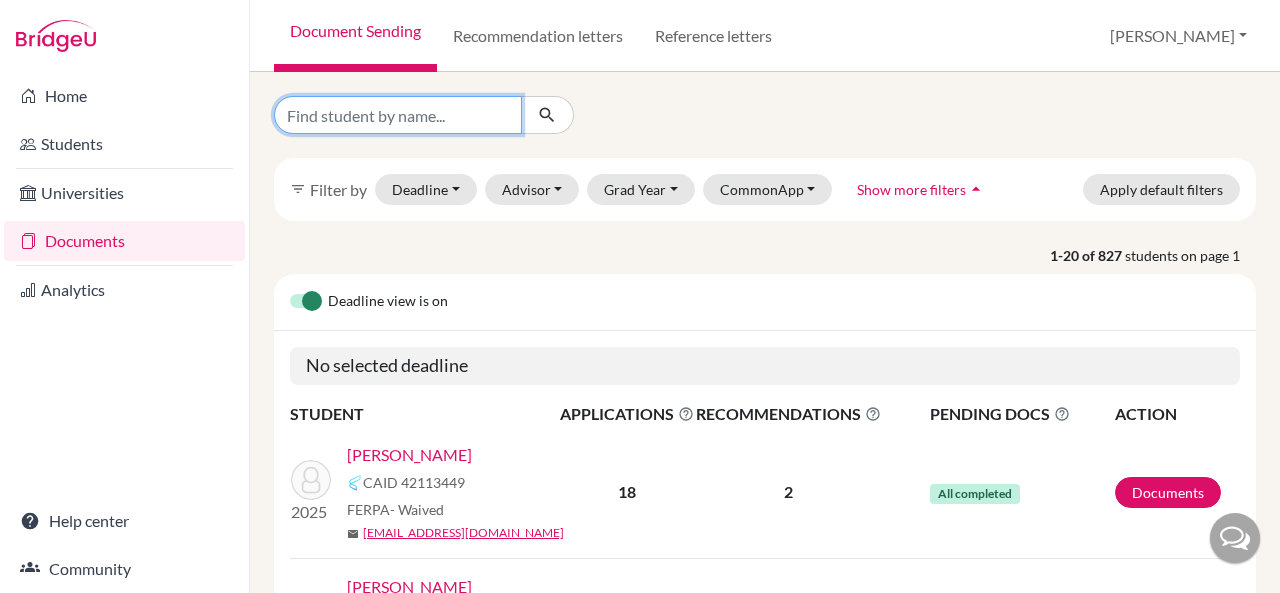 click at bounding box center [398, 115] 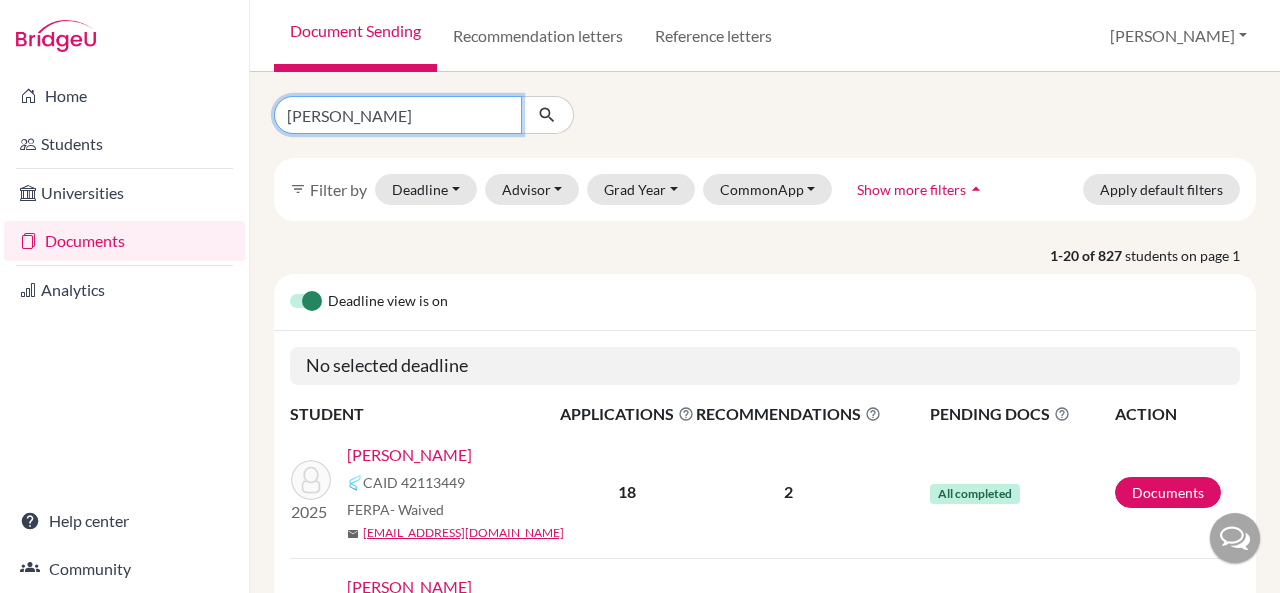 type on "[PERSON_NAME]" 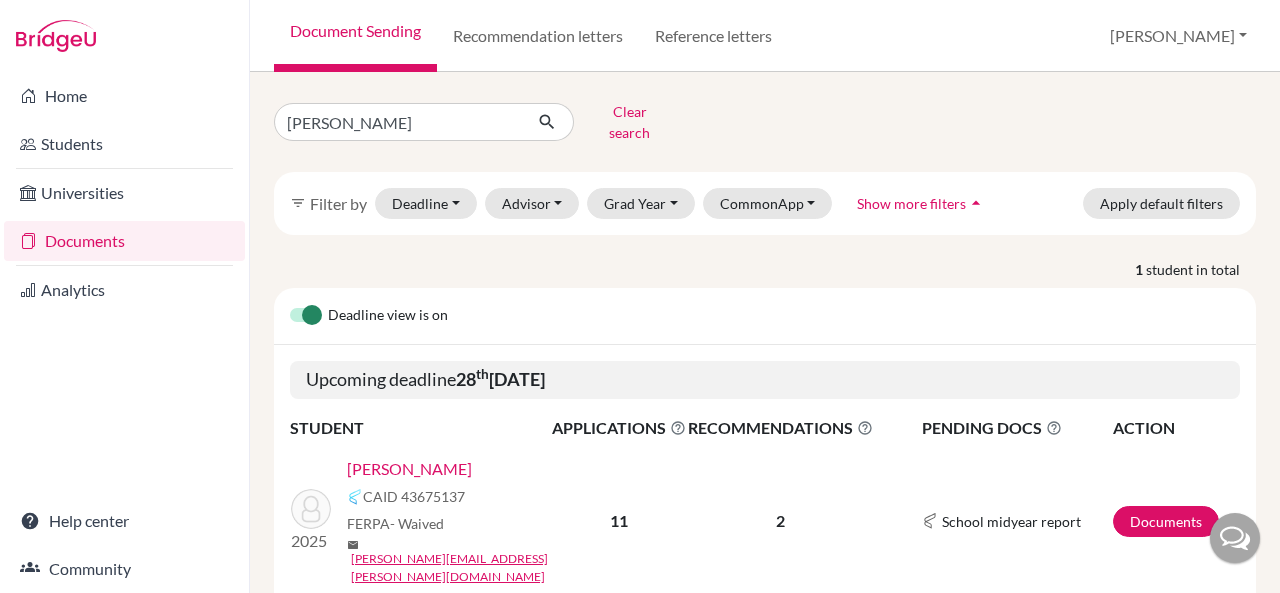 click on "[PERSON_NAME]" at bounding box center (409, 469) 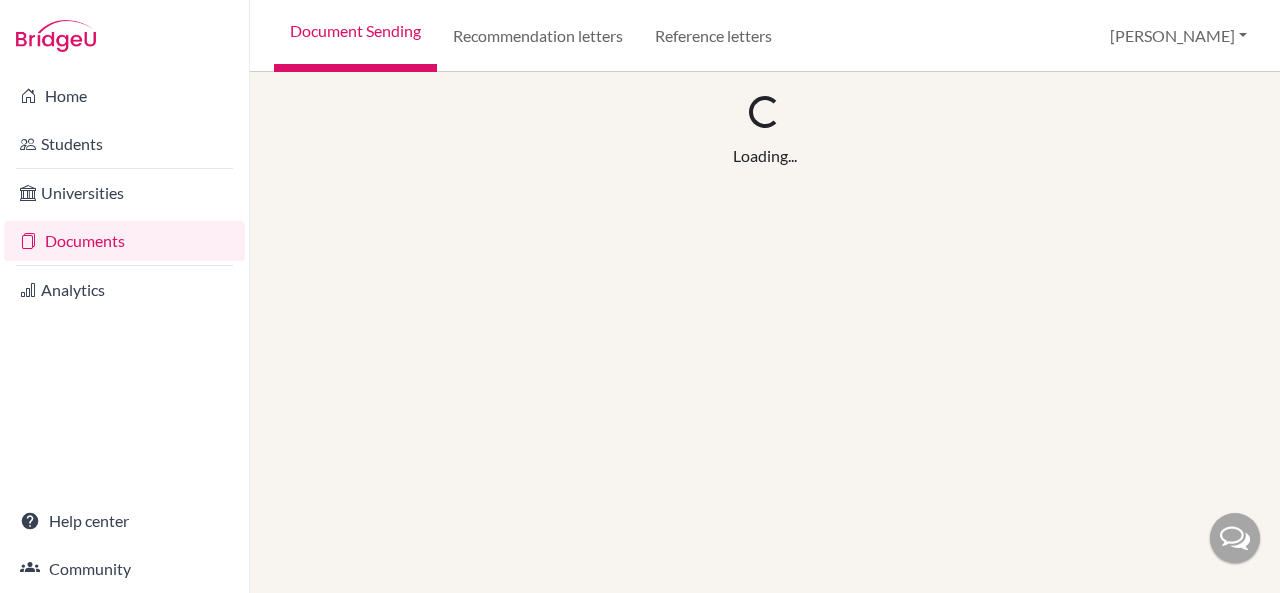 scroll, scrollTop: 0, scrollLeft: 0, axis: both 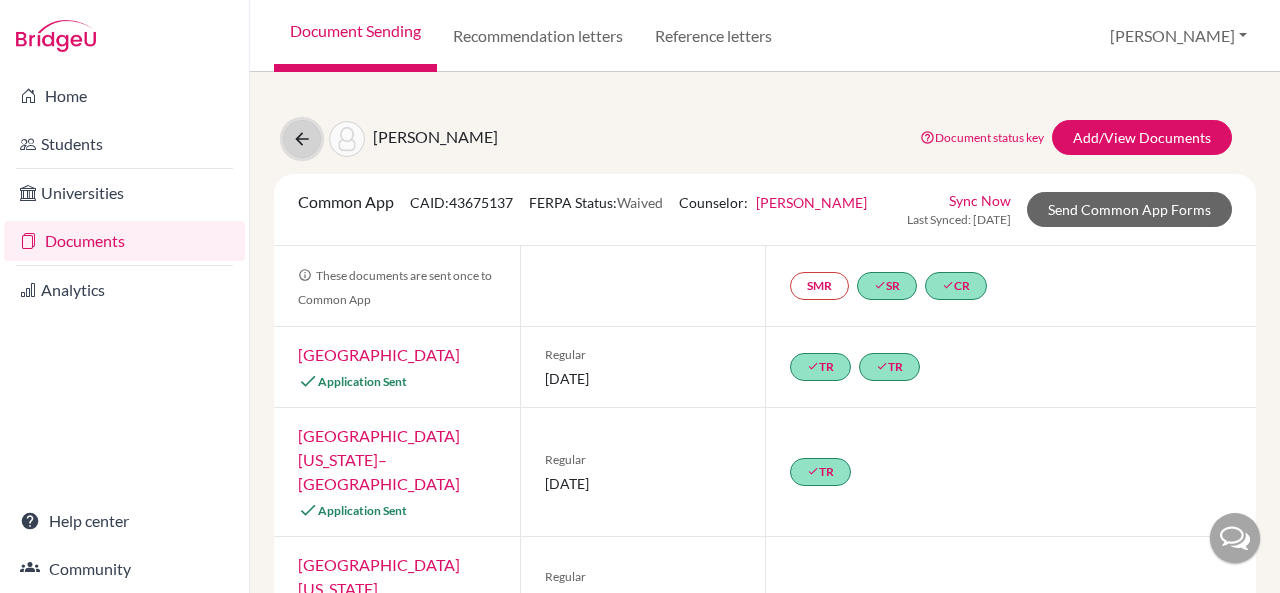 click at bounding box center (302, 139) 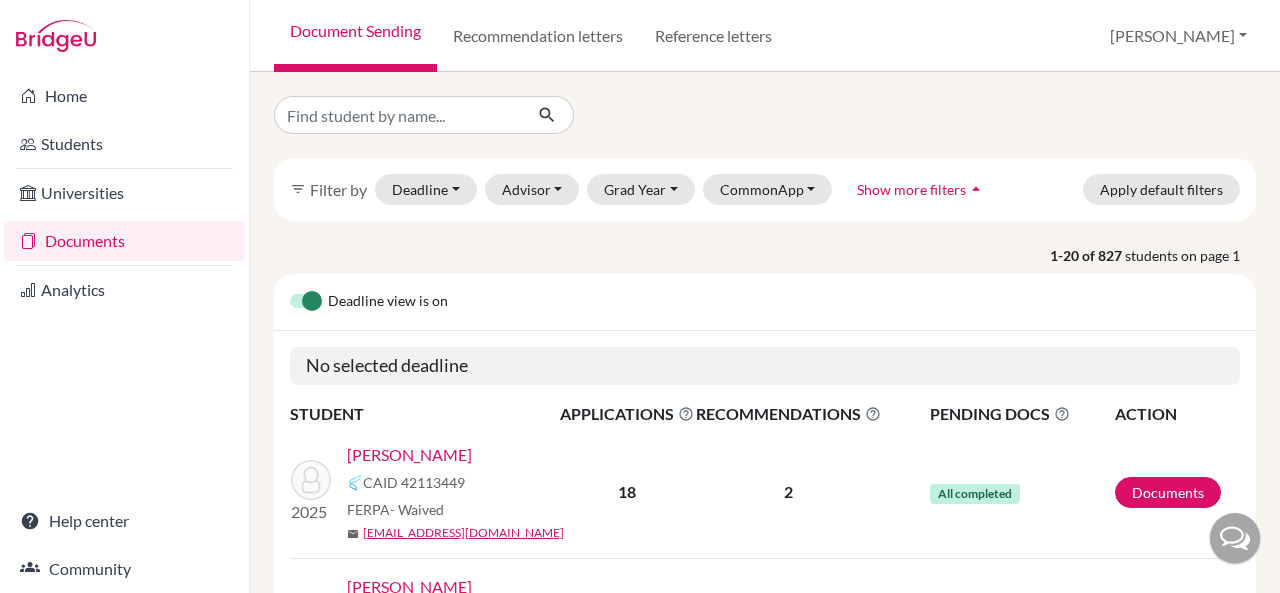 scroll, scrollTop: 0, scrollLeft: 0, axis: both 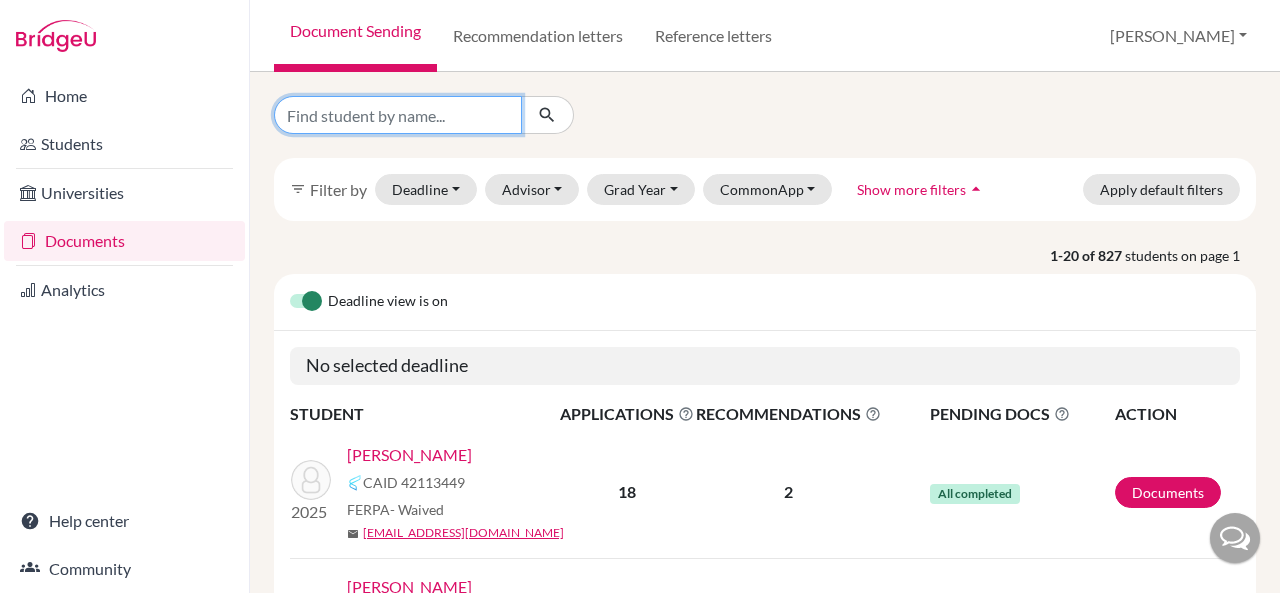 click at bounding box center (398, 115) 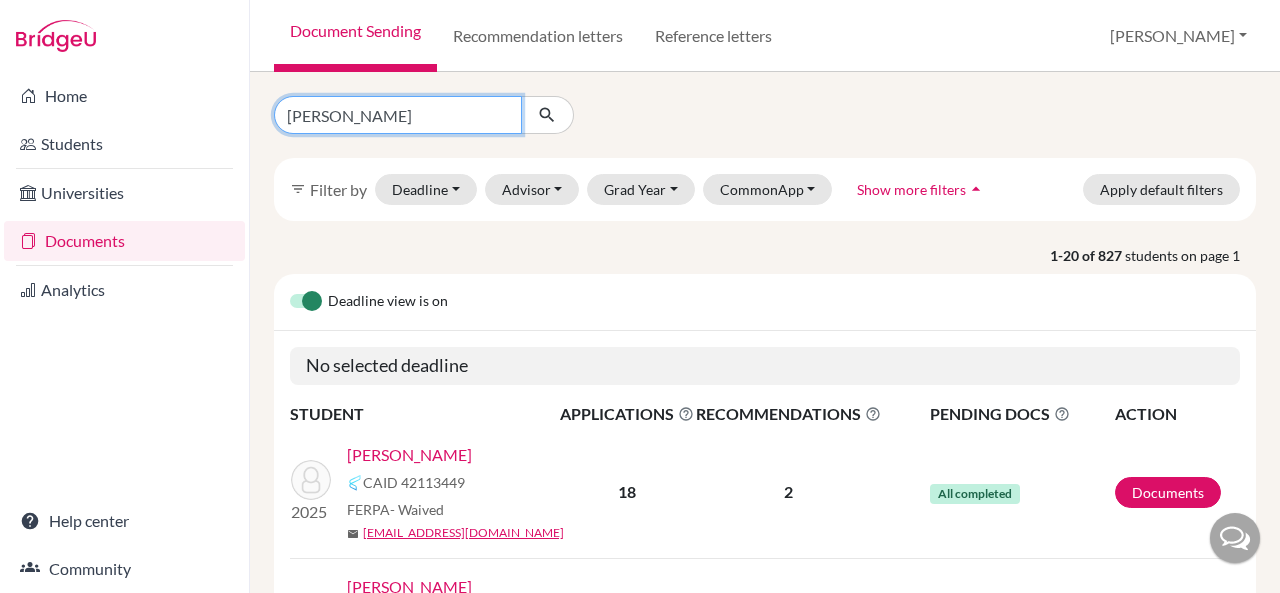 type on "krish" 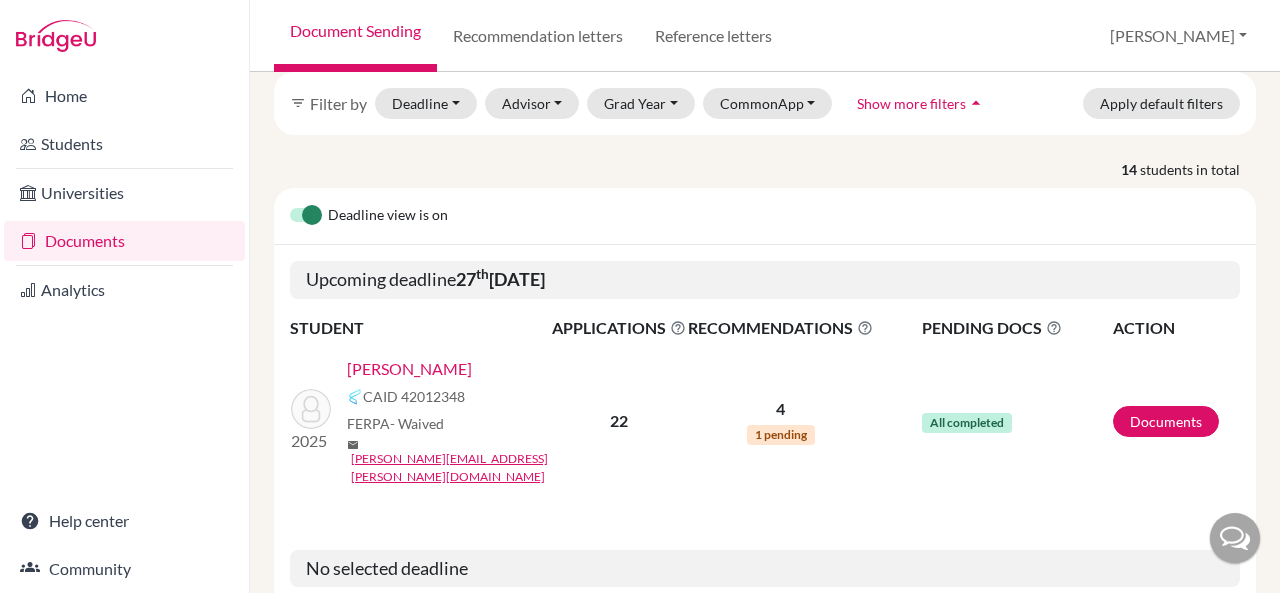 scroll, scrollTop: 153, scrollLeft: 0, axis: vertical 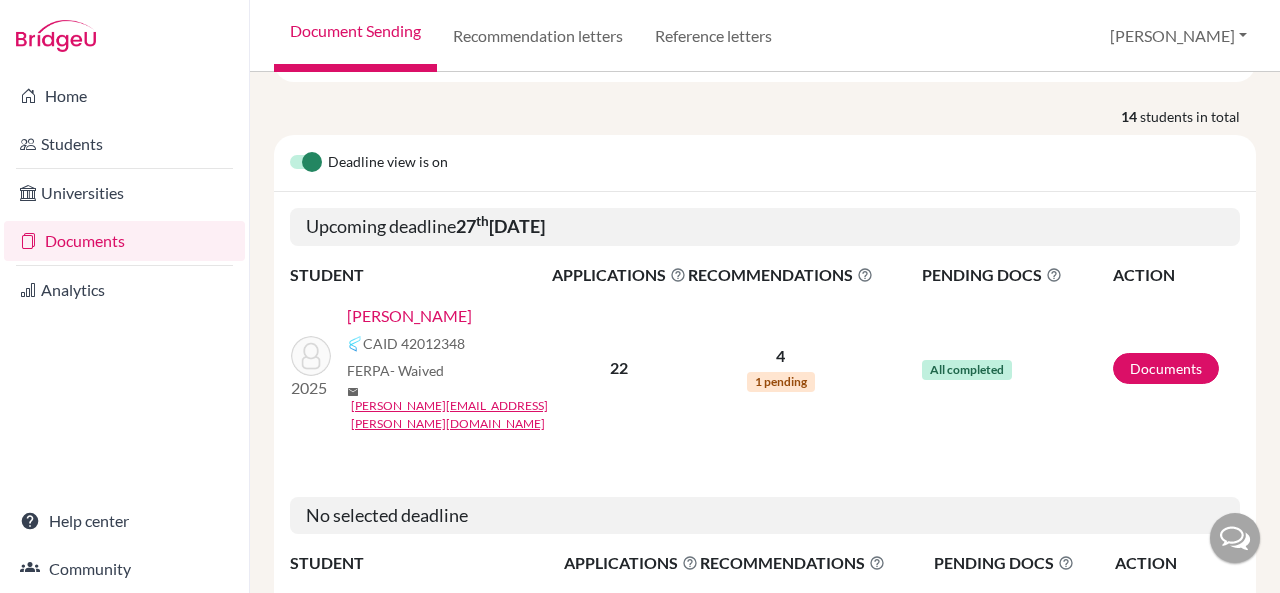 click on "Kakkar, Krish" at bounding box center [409, 316] 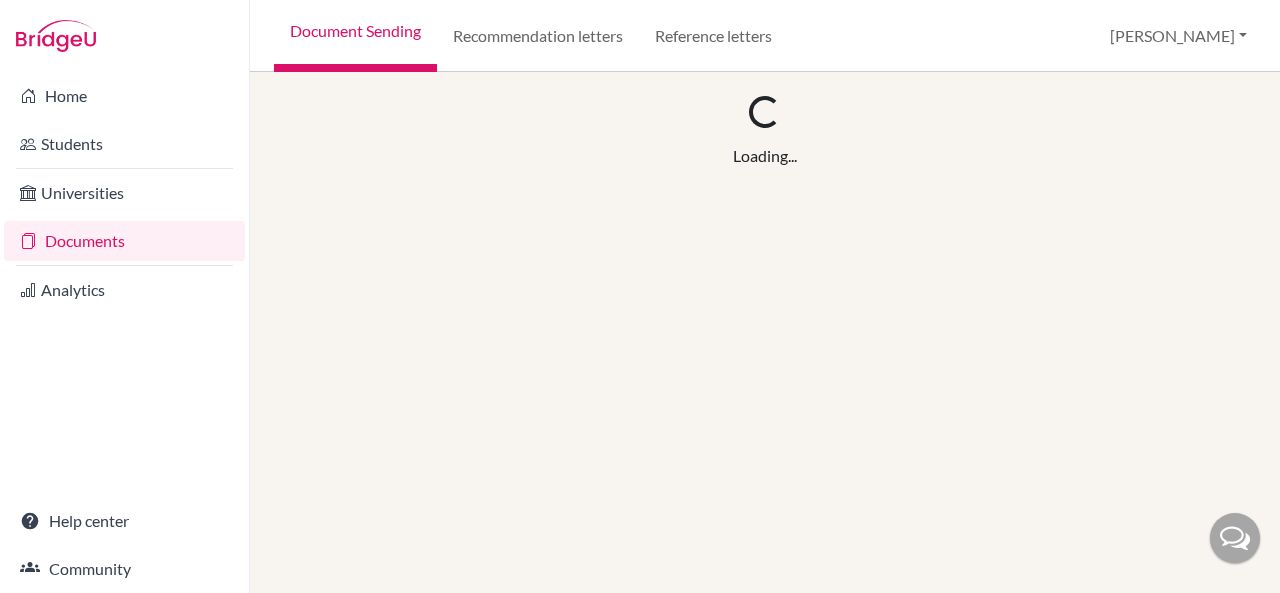 scroll, scrollTop: 0, scrollLeft: 0, axis: both 